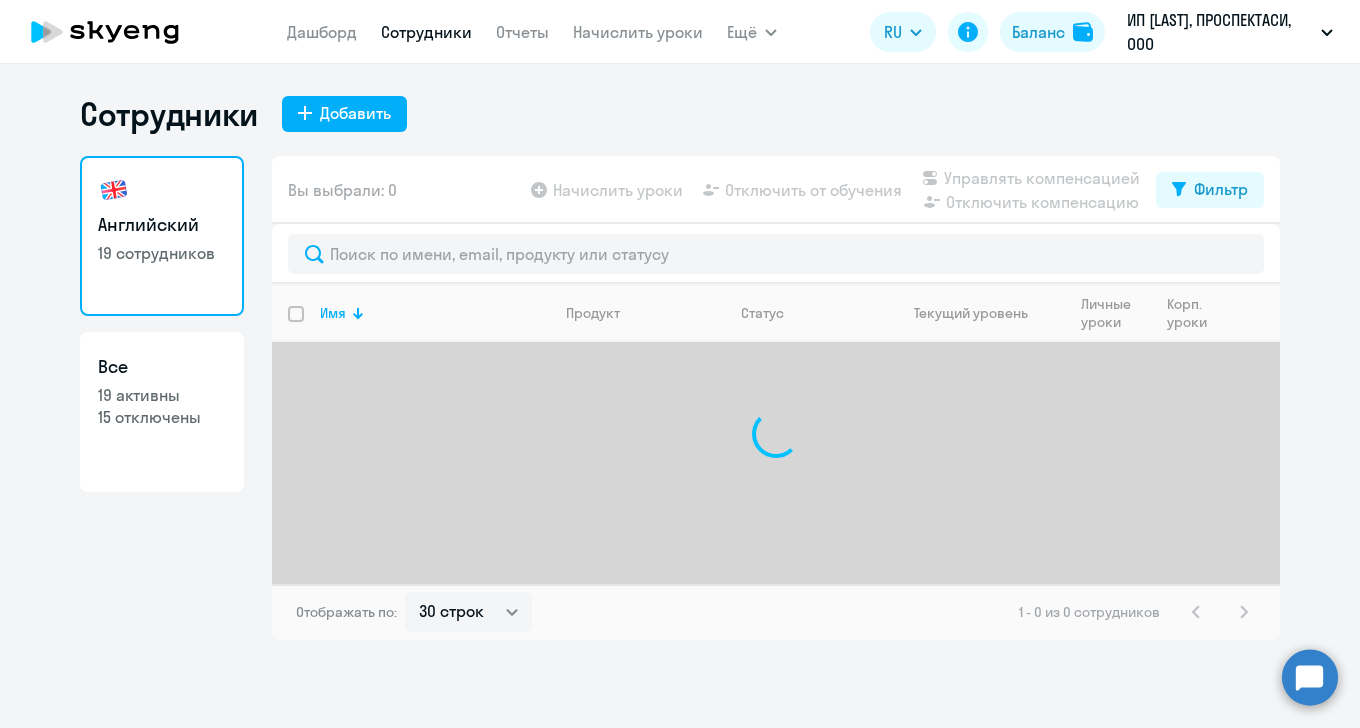 select on "30" 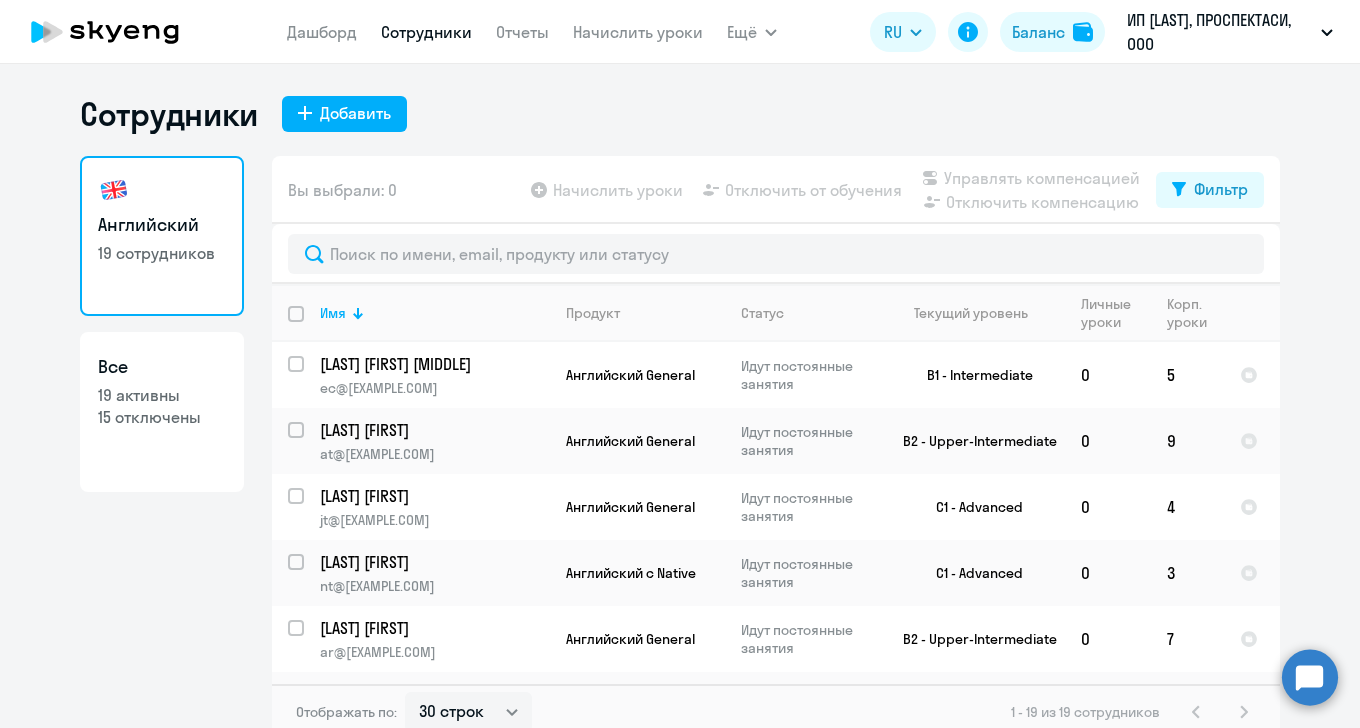 click on "Все  19 активны   15 отключены" 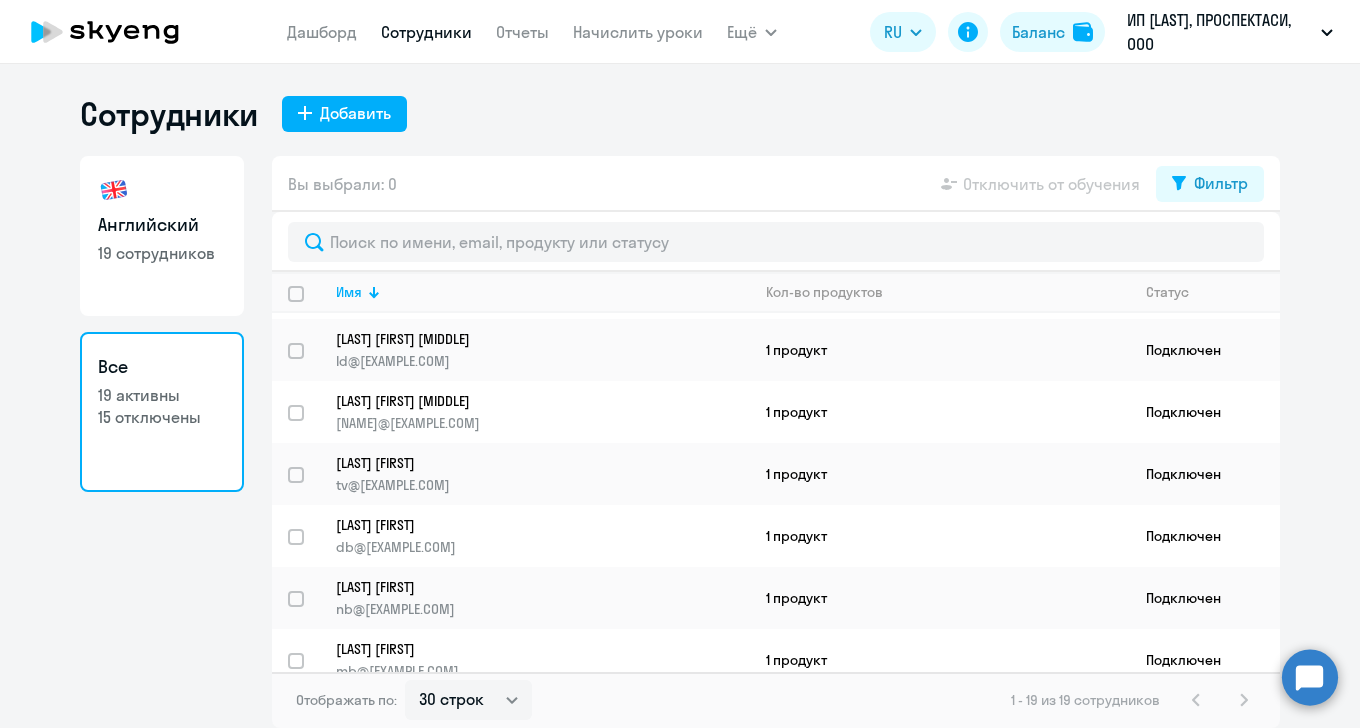 scroll, scrollTop: 806, scrollLeft: 0, axis: vertical 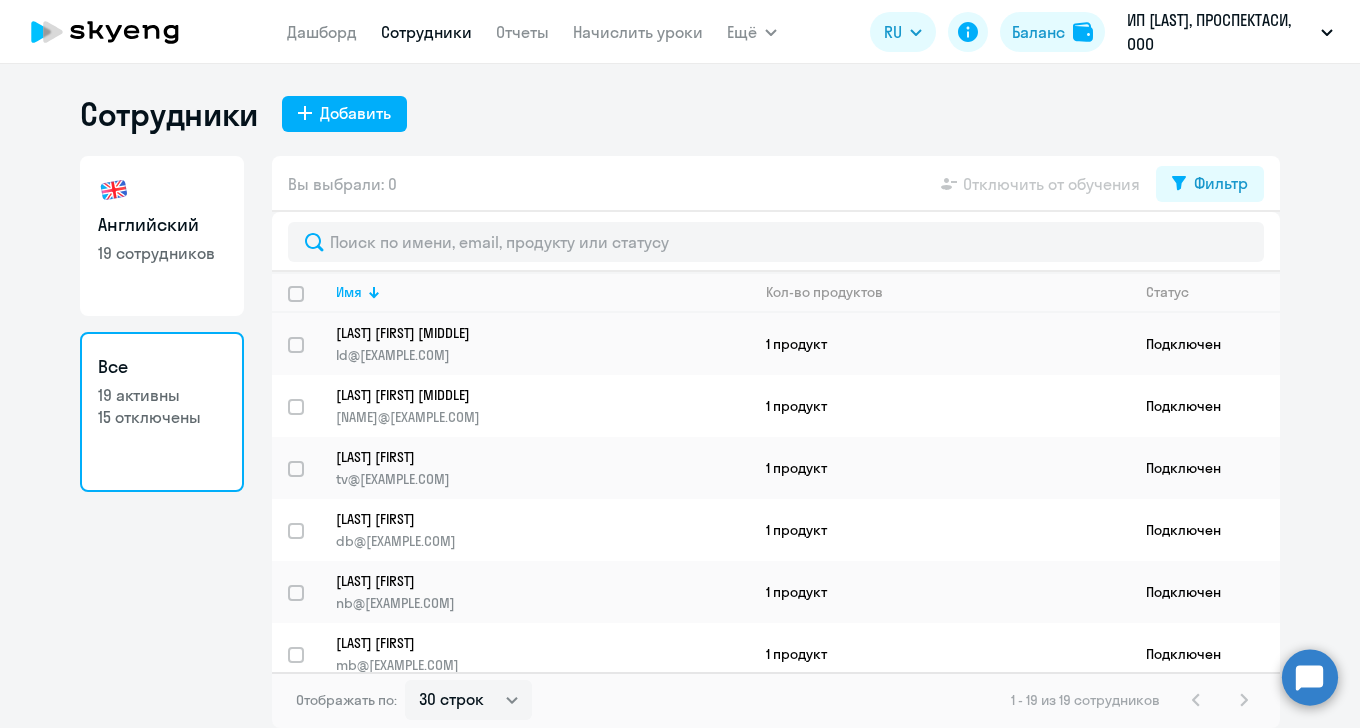 click on "Английский   19 сотрудников" 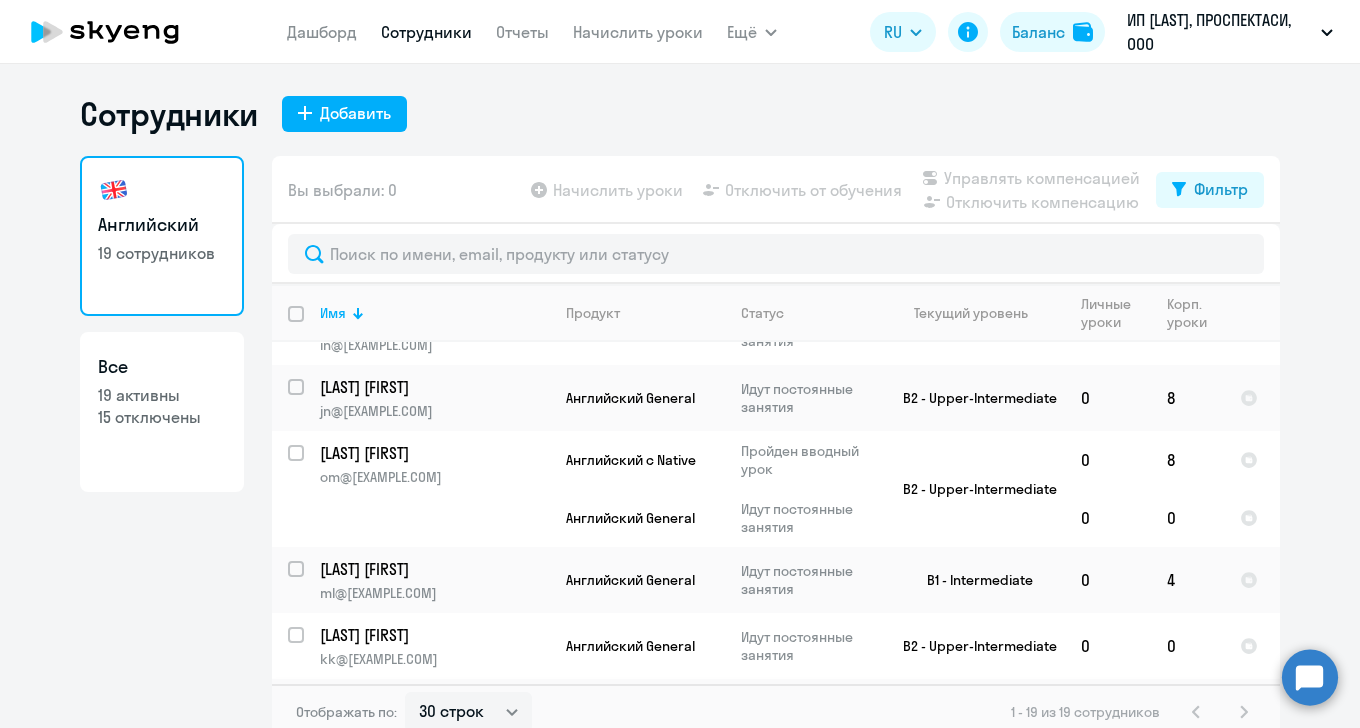 scroll, scrollTop: 438, scrollLeft: 0, axis: vertical 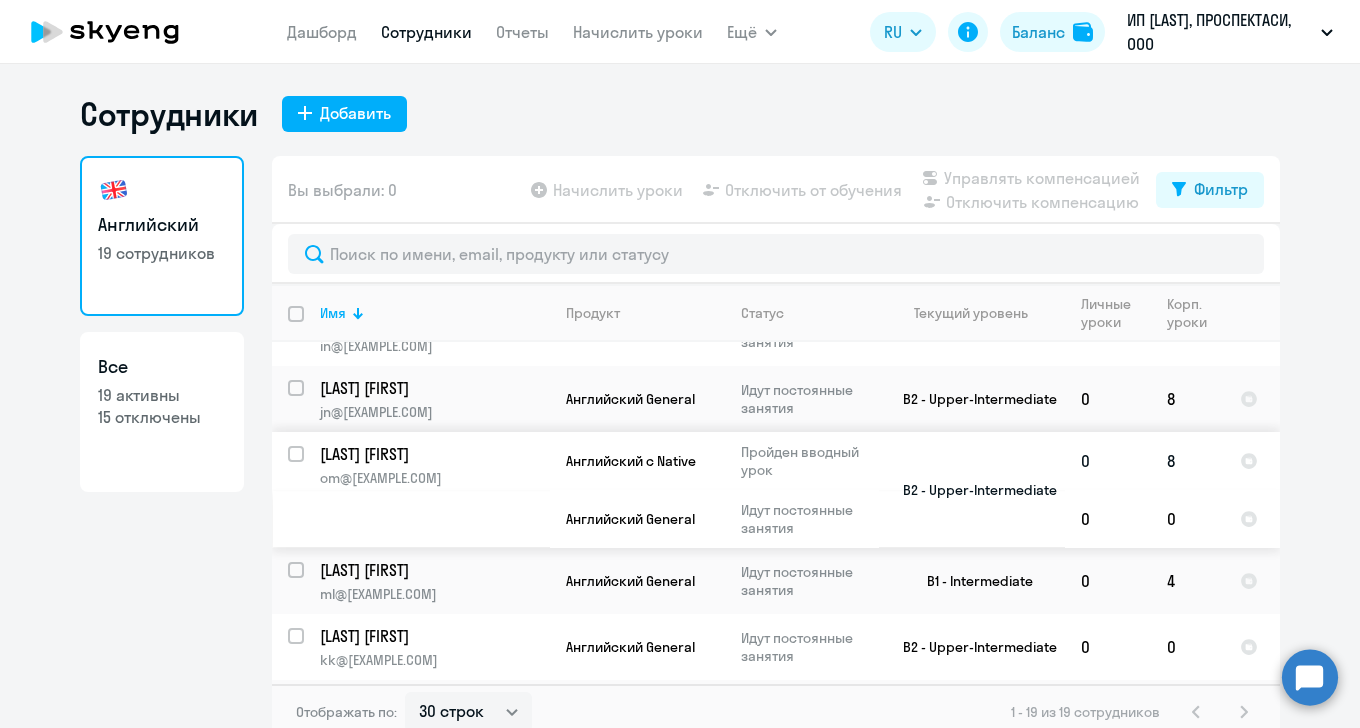 click on "Пройден вводный урок" 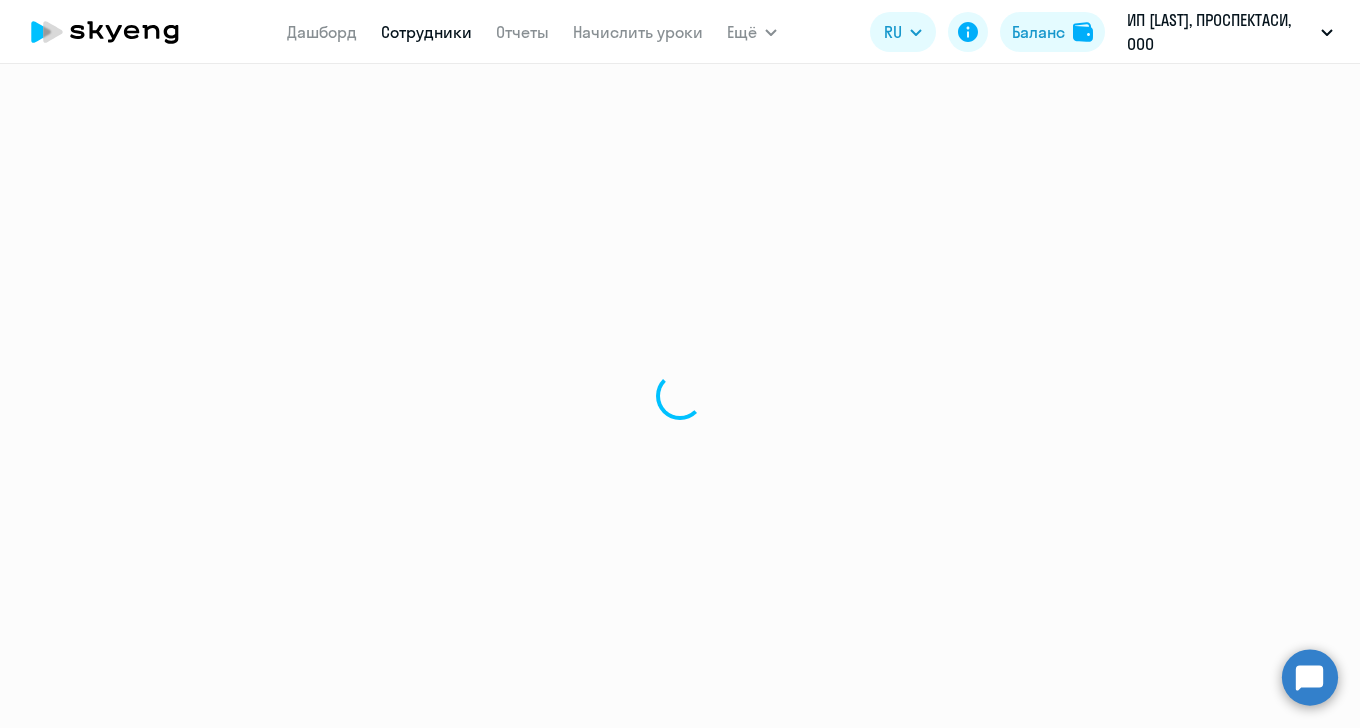 select on "english" 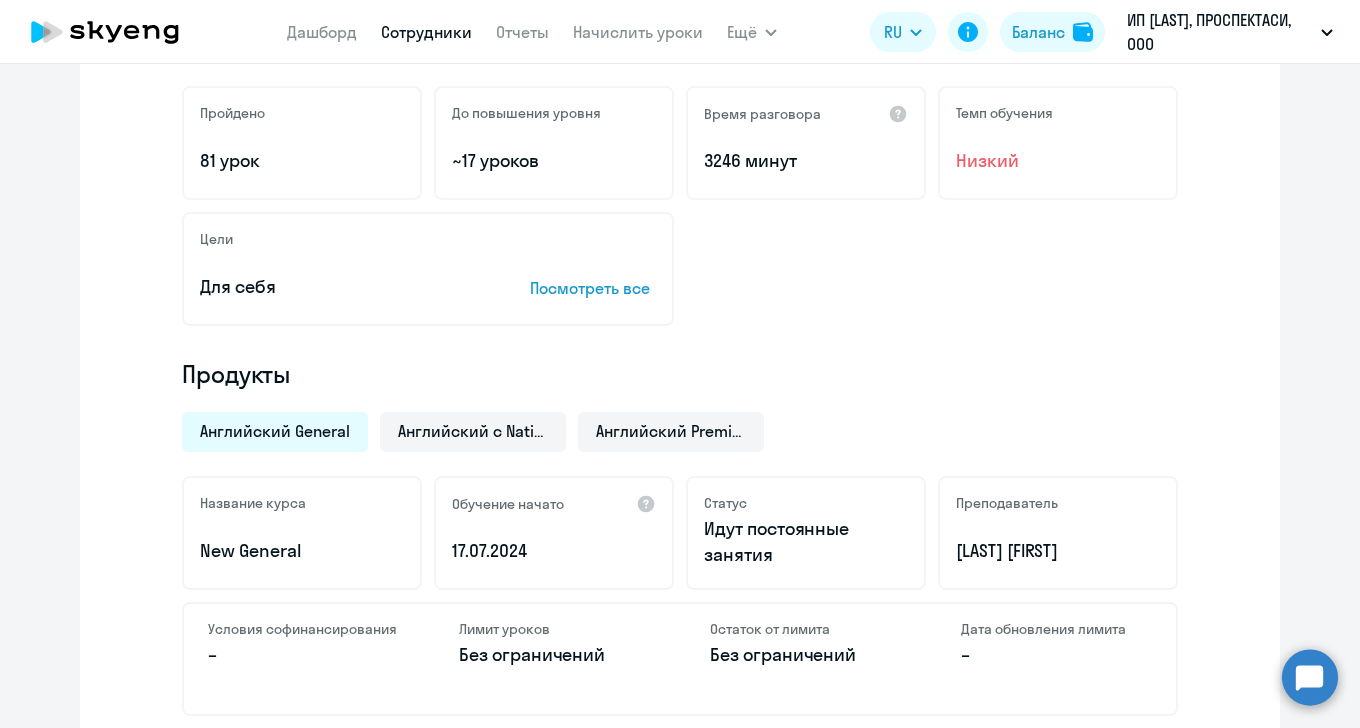 scroll, scrollTop: 443, scrollLeft: 0, axis: vertical 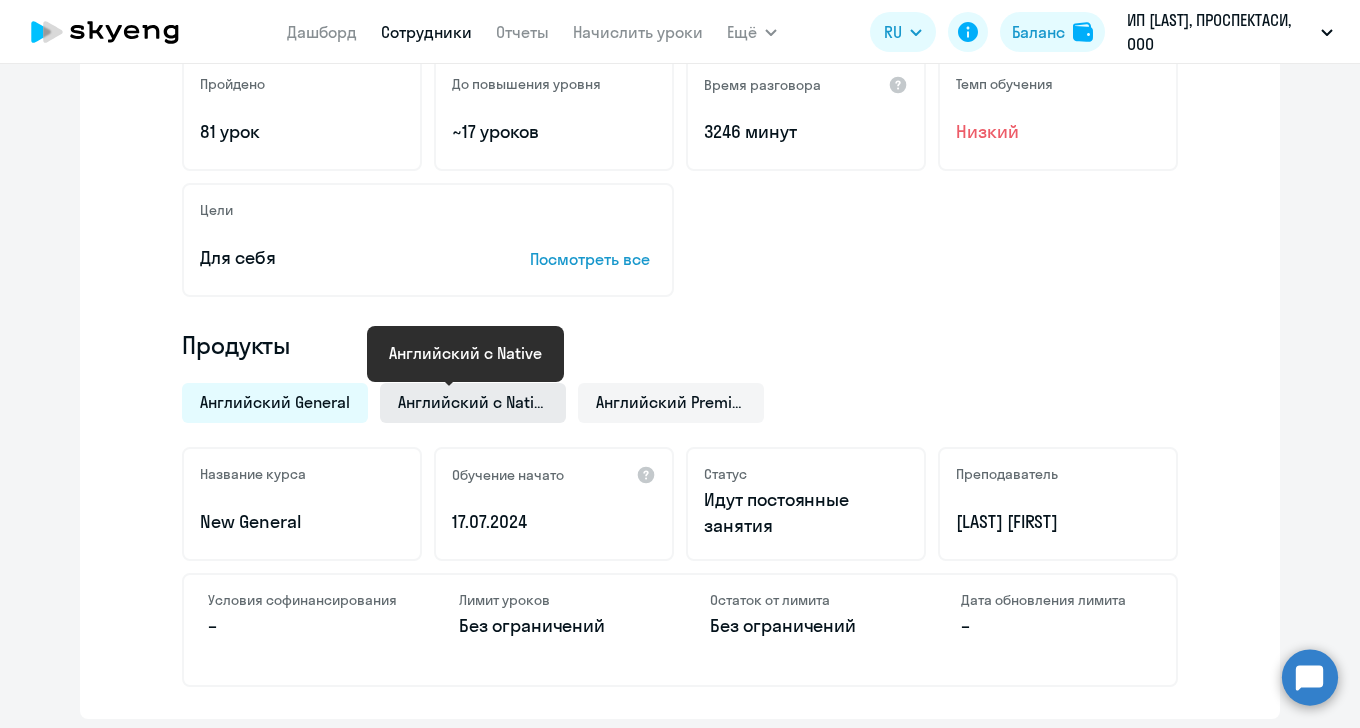 click on "Английский с Native" 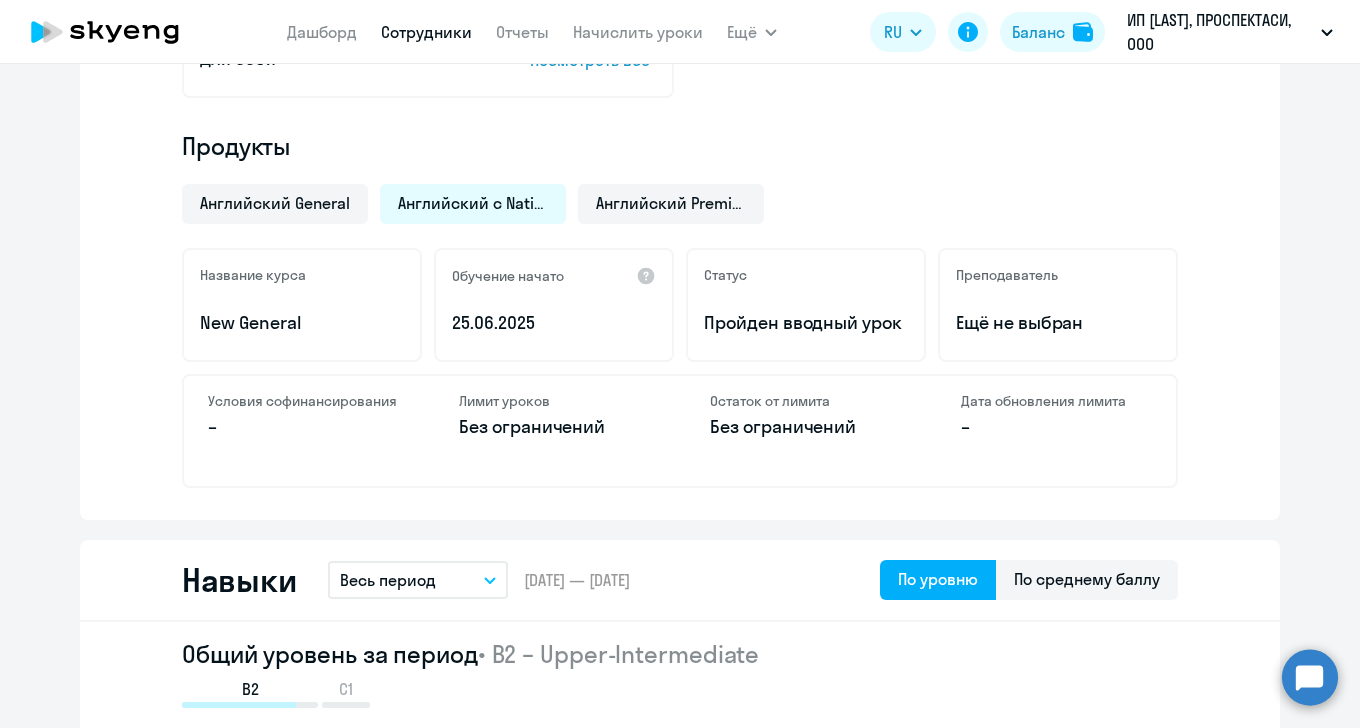 scroll, scrollTop: 642, scrollLeft: 0, axis: vertical 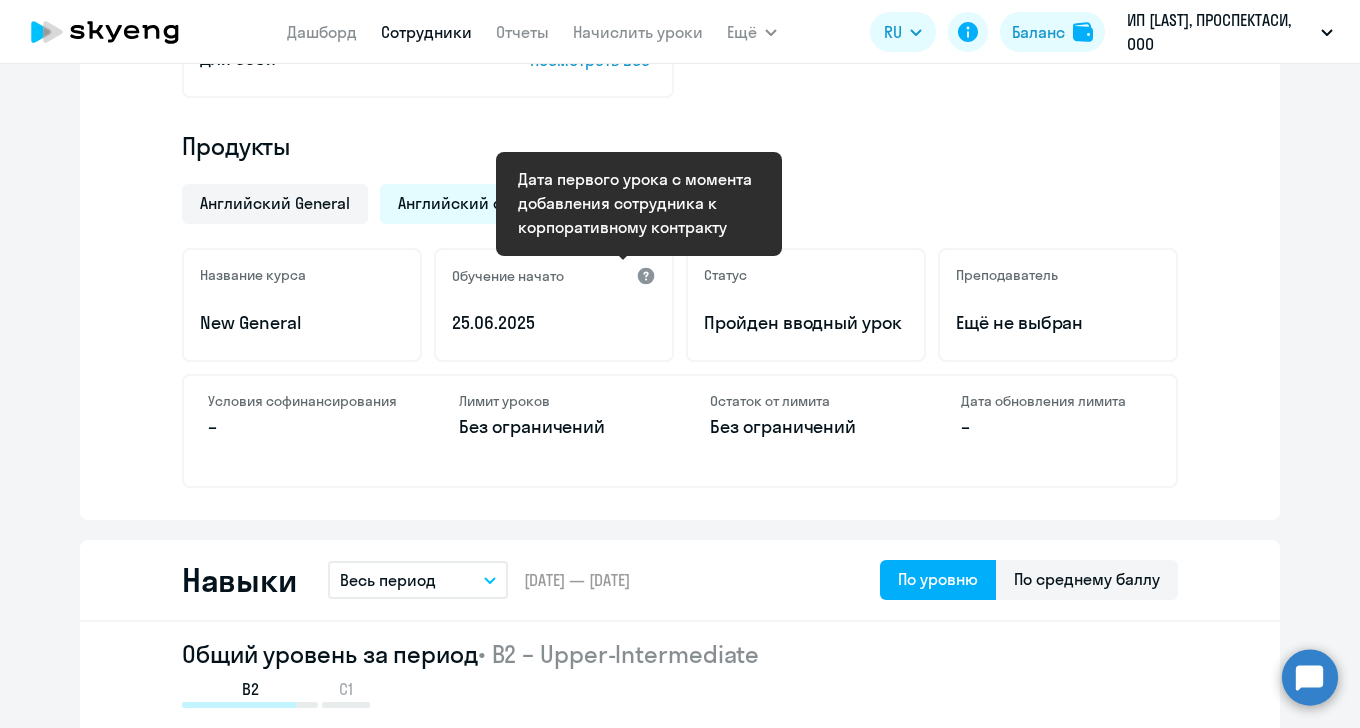 click 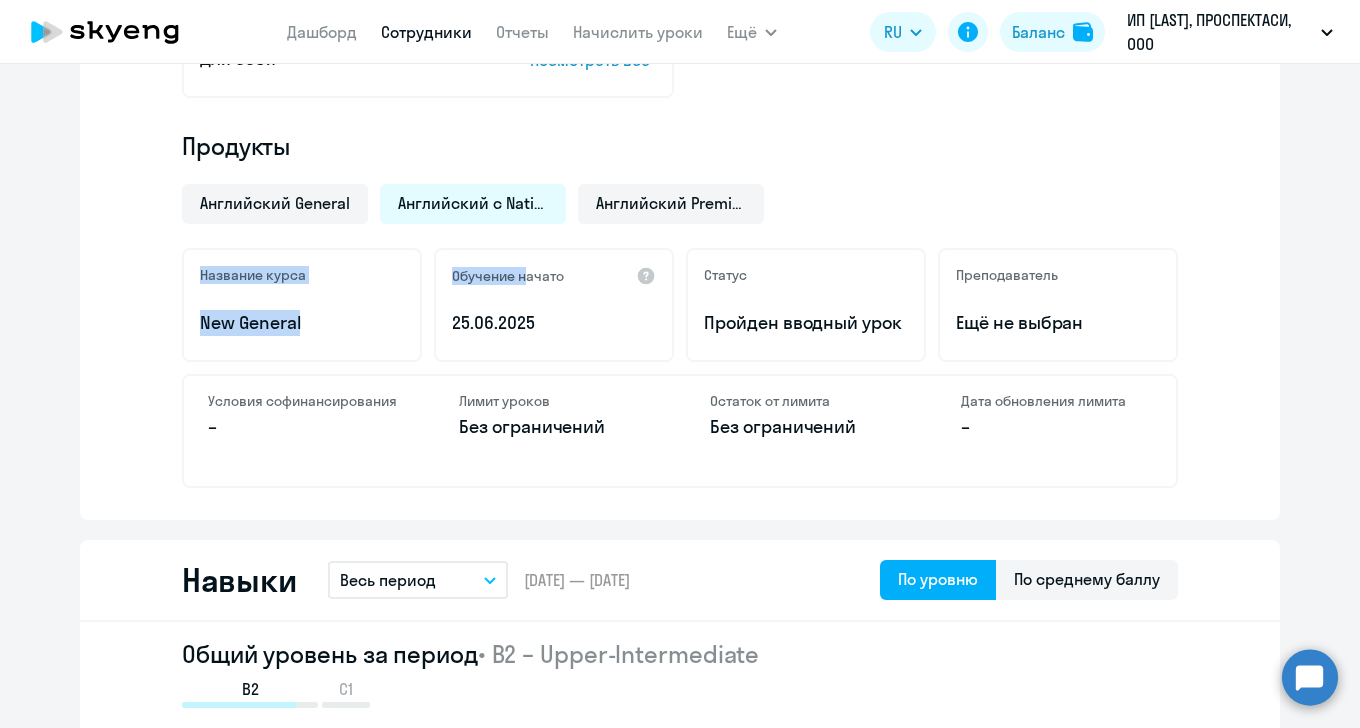 drag, startPoint x: 965, startPoint y: 207, endPoint x: 530, endPoint y: 254, distance: 437.5317 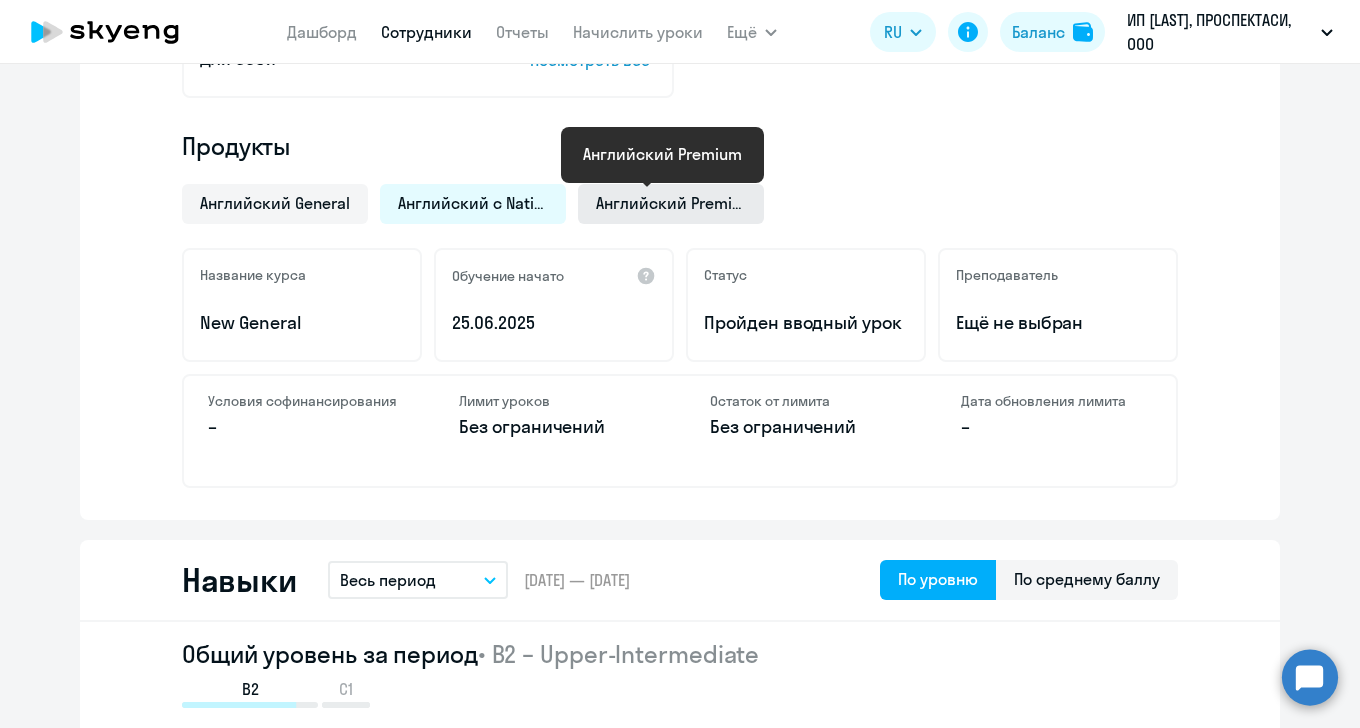 click on "Английский Premium" 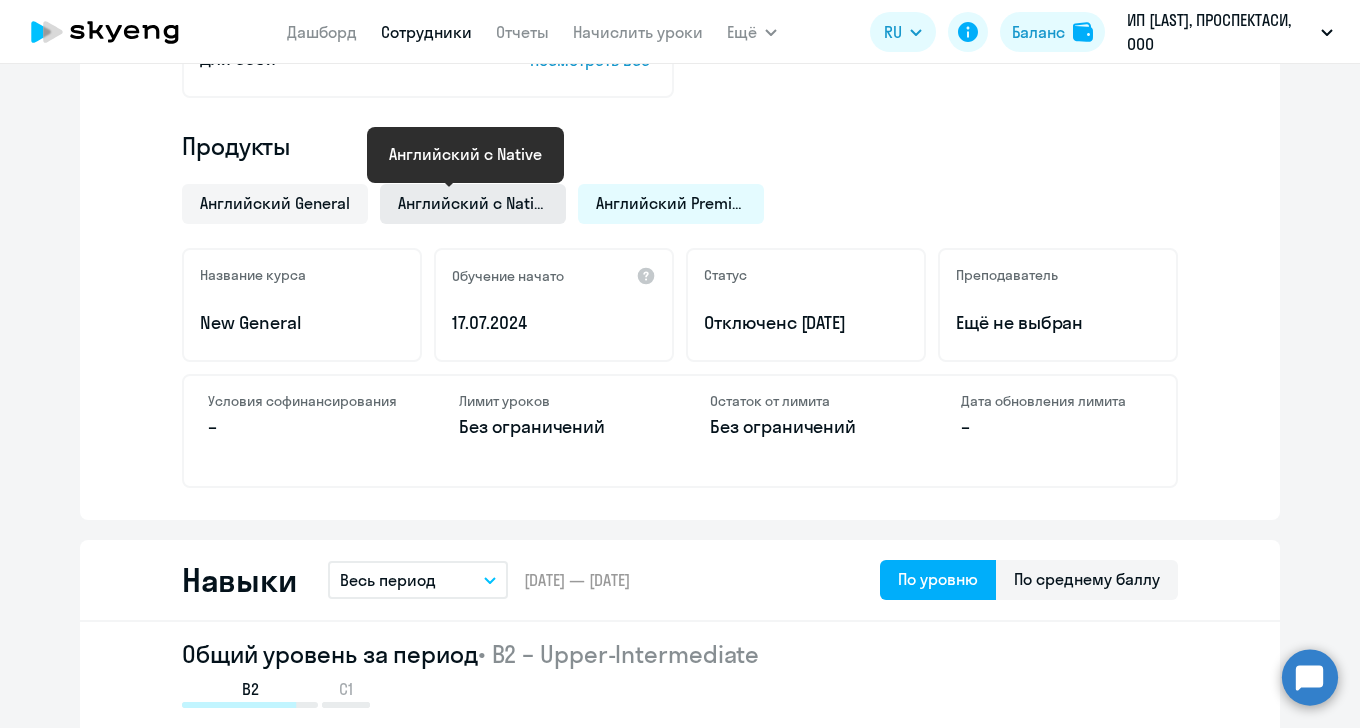 click on "Английский с Native" 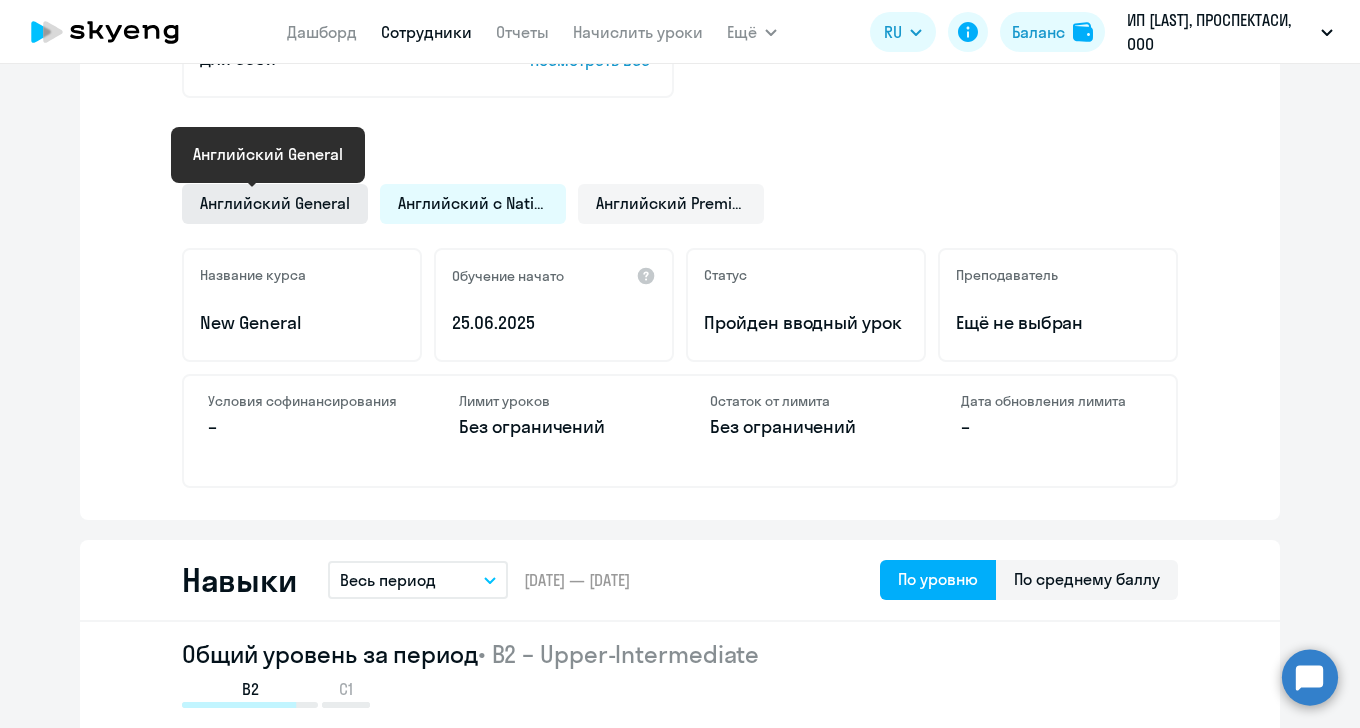 click on "Английский General" 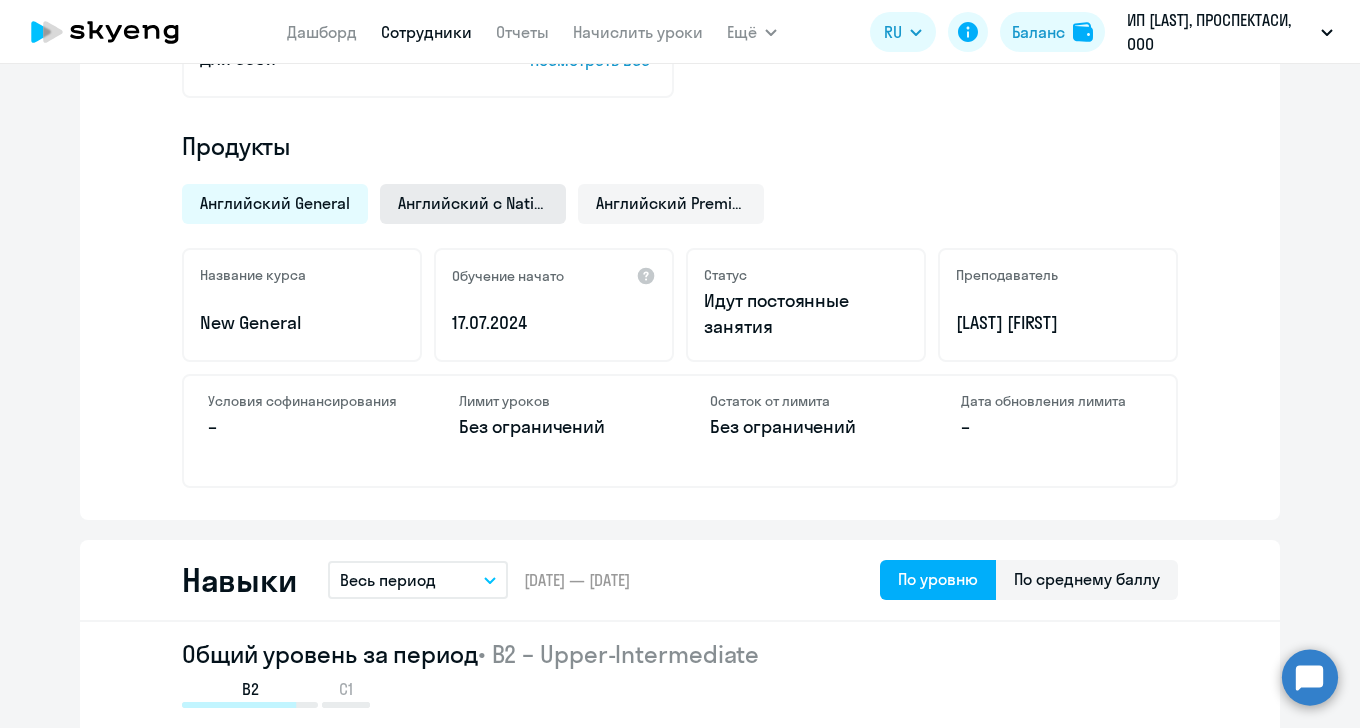 click on "Английский с Native" 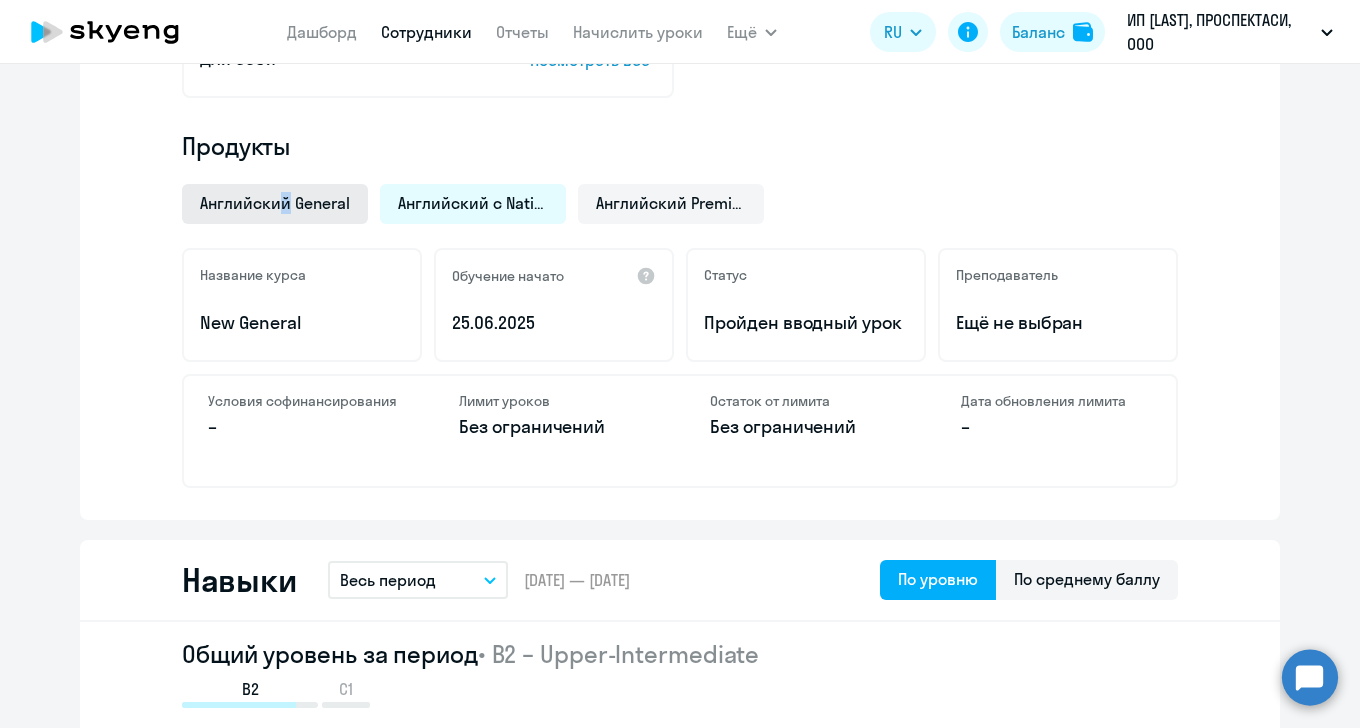 drag, startPoint x: 272, startPoint y: 172, endPoint x: 279, endPoint y: 194, distance: 23.086792 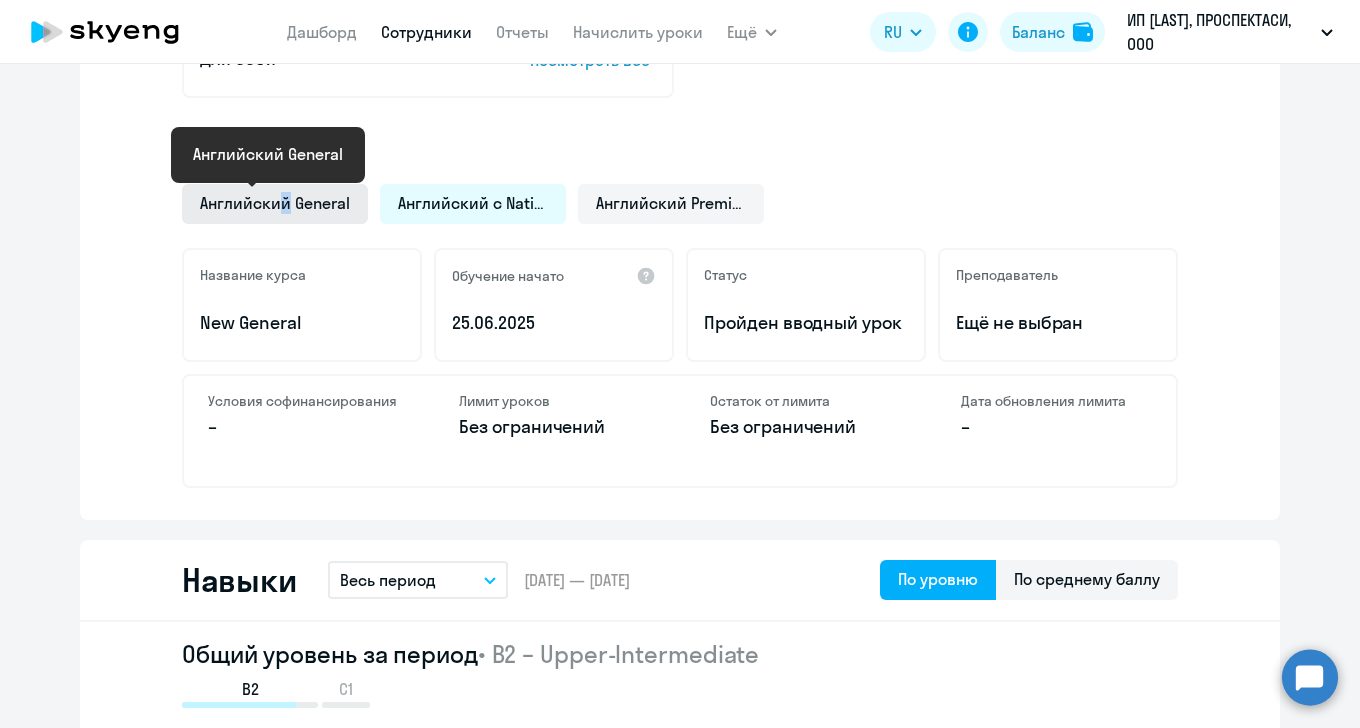 click on "Английский General" 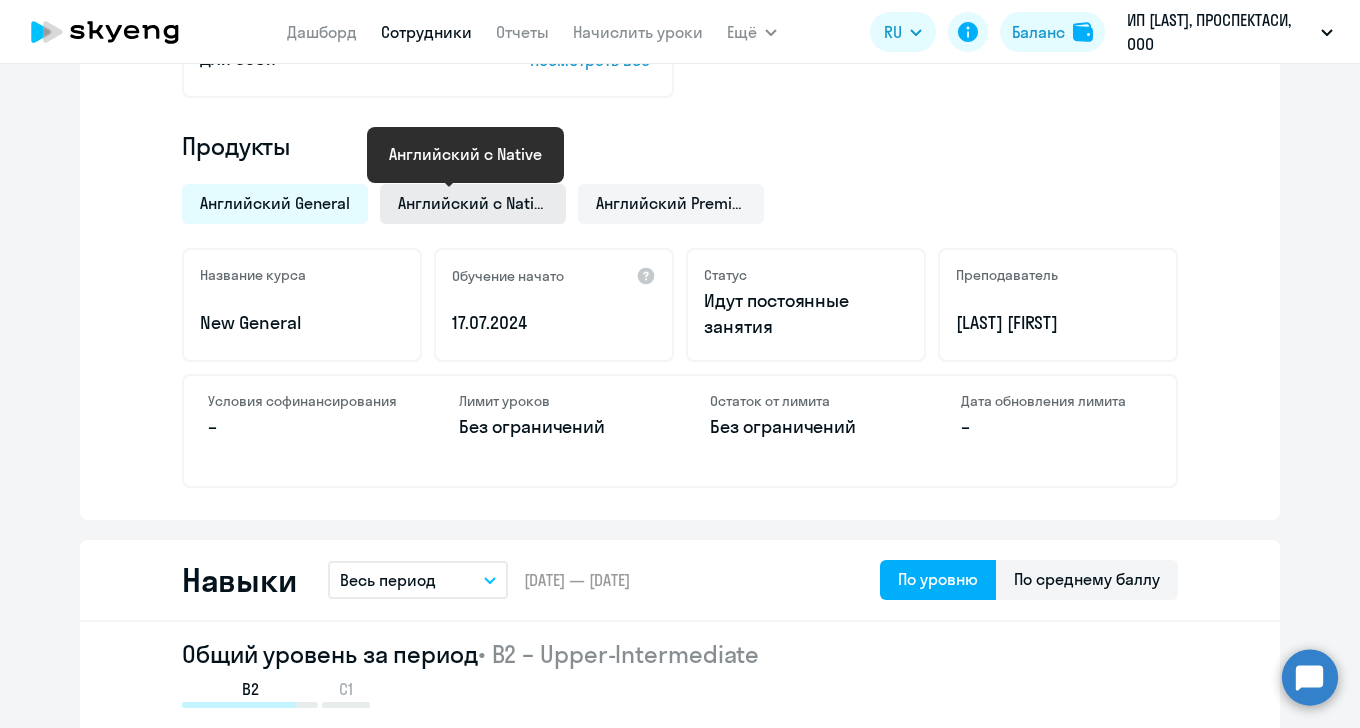 click on "Английский с Native" 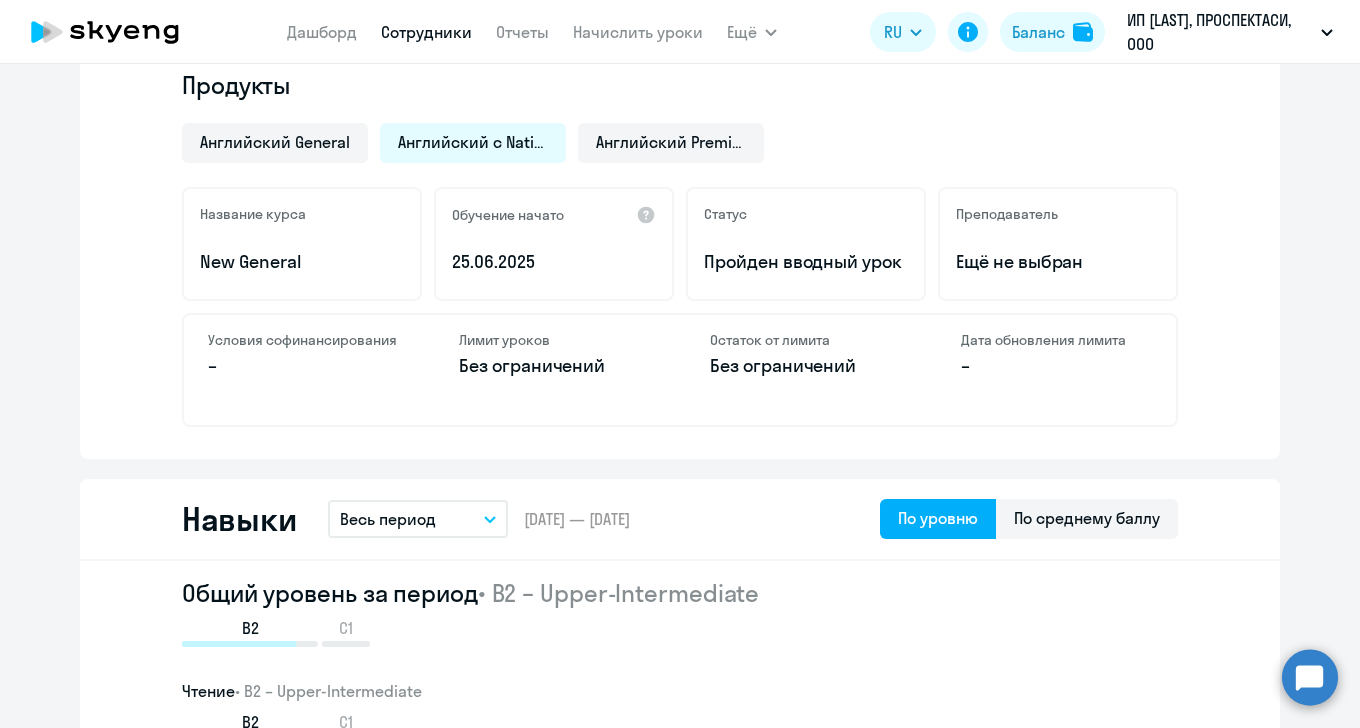 scroll, scrollTop: 703, scrollLeft: 0, axis: vertical 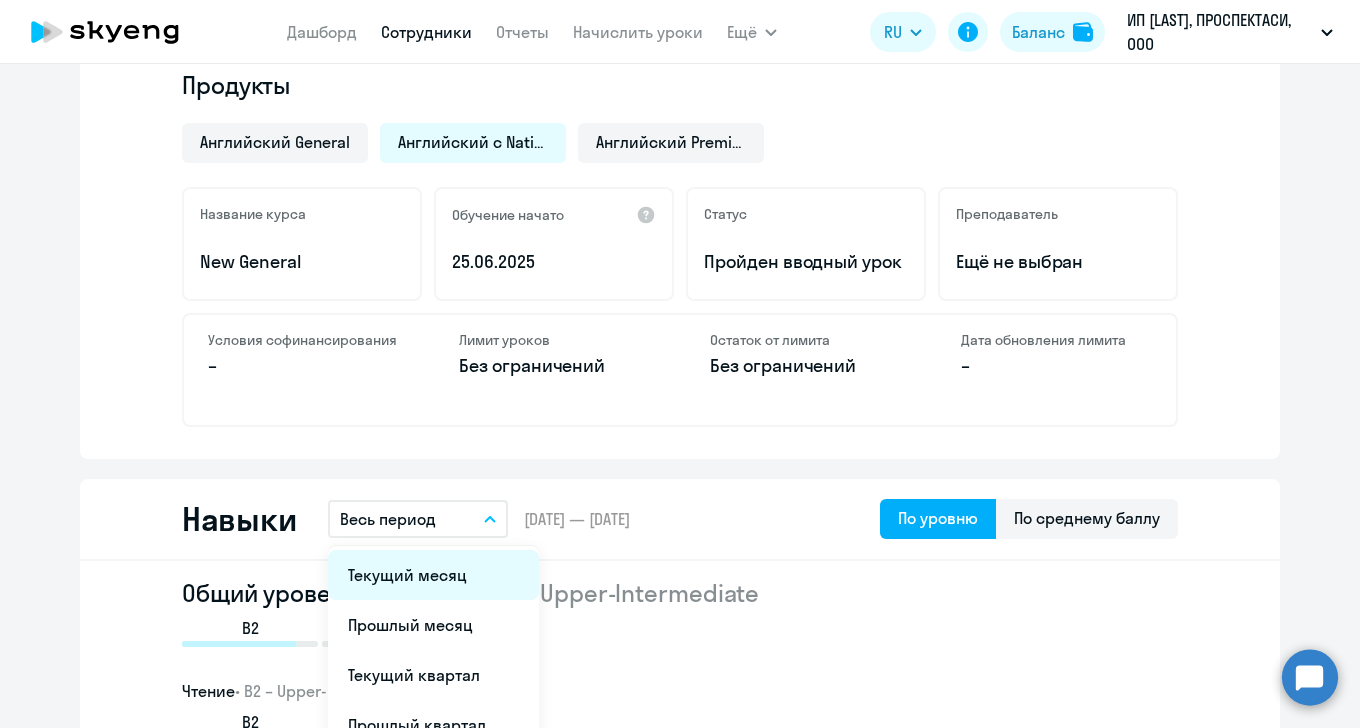click on "Текущий месяц" at bounding box center (433, 575) 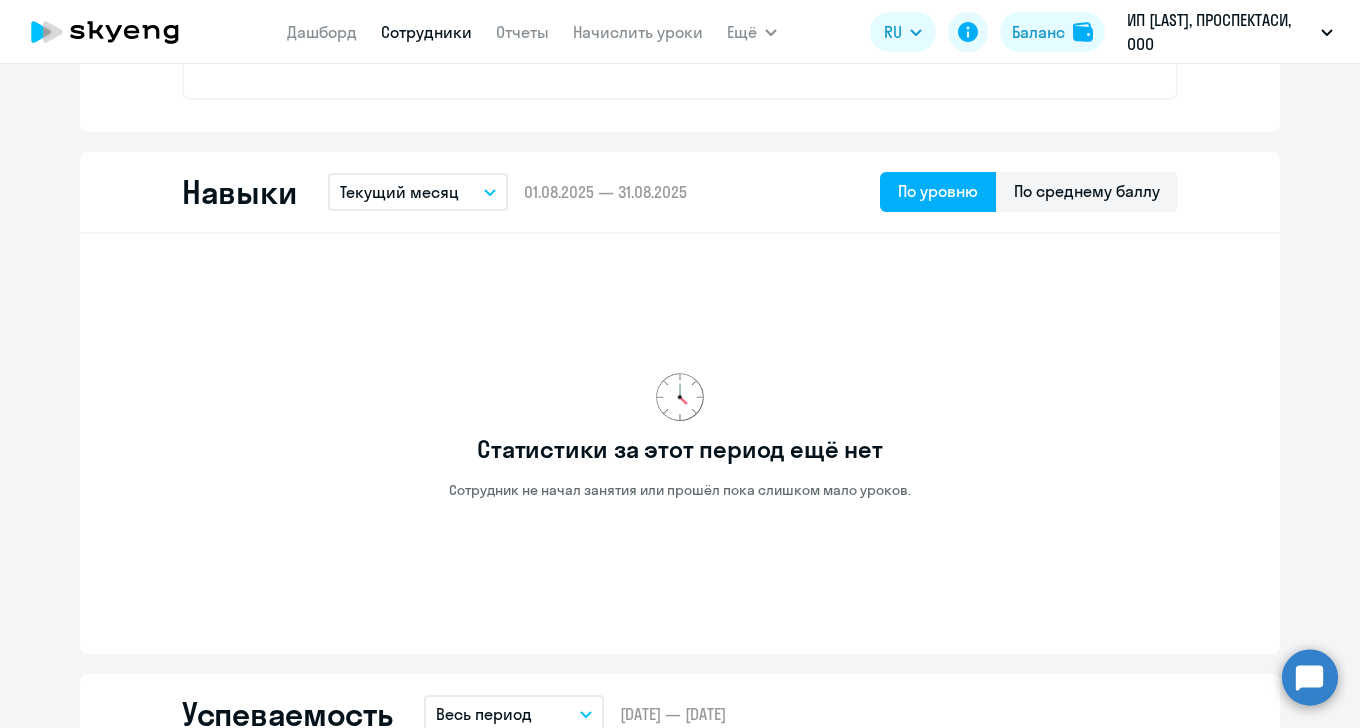 scroll, scrollTop: 1044, scrollLeft: 0, axis: vertical 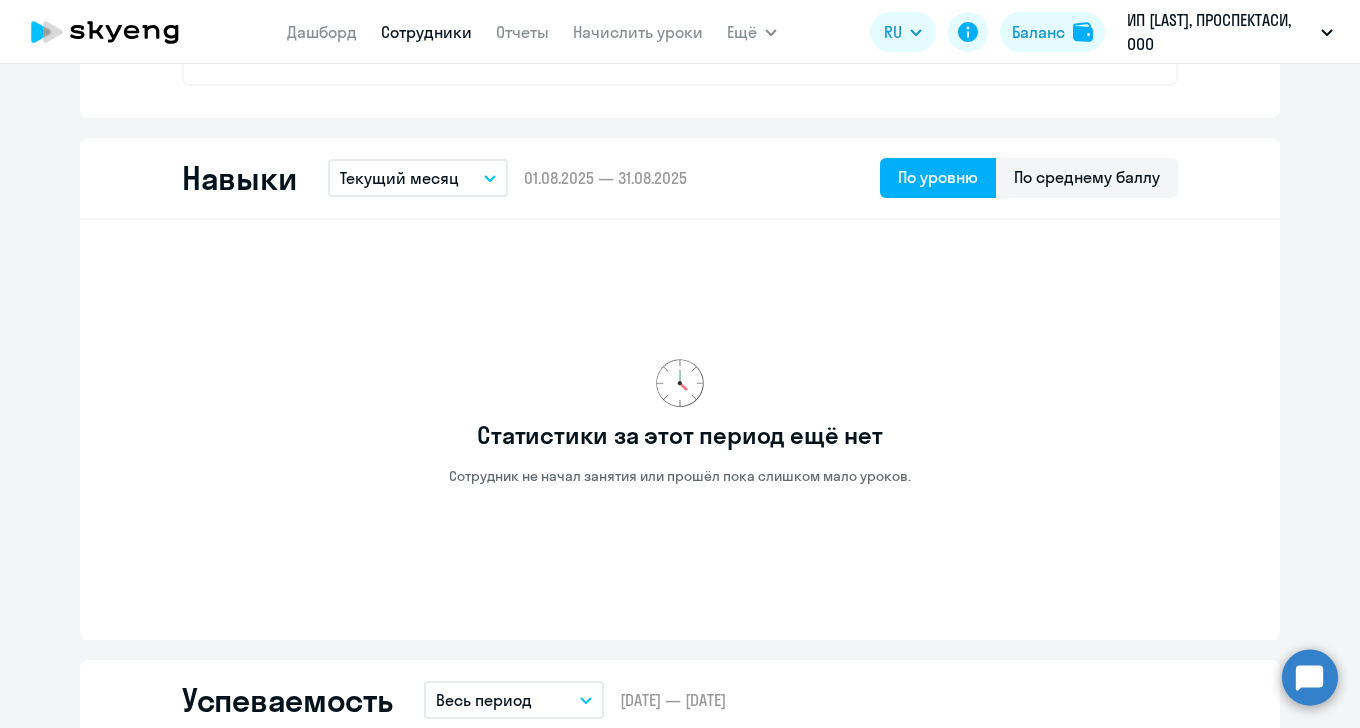 click on "Текущий месяц" at bounding box center [418, 178] 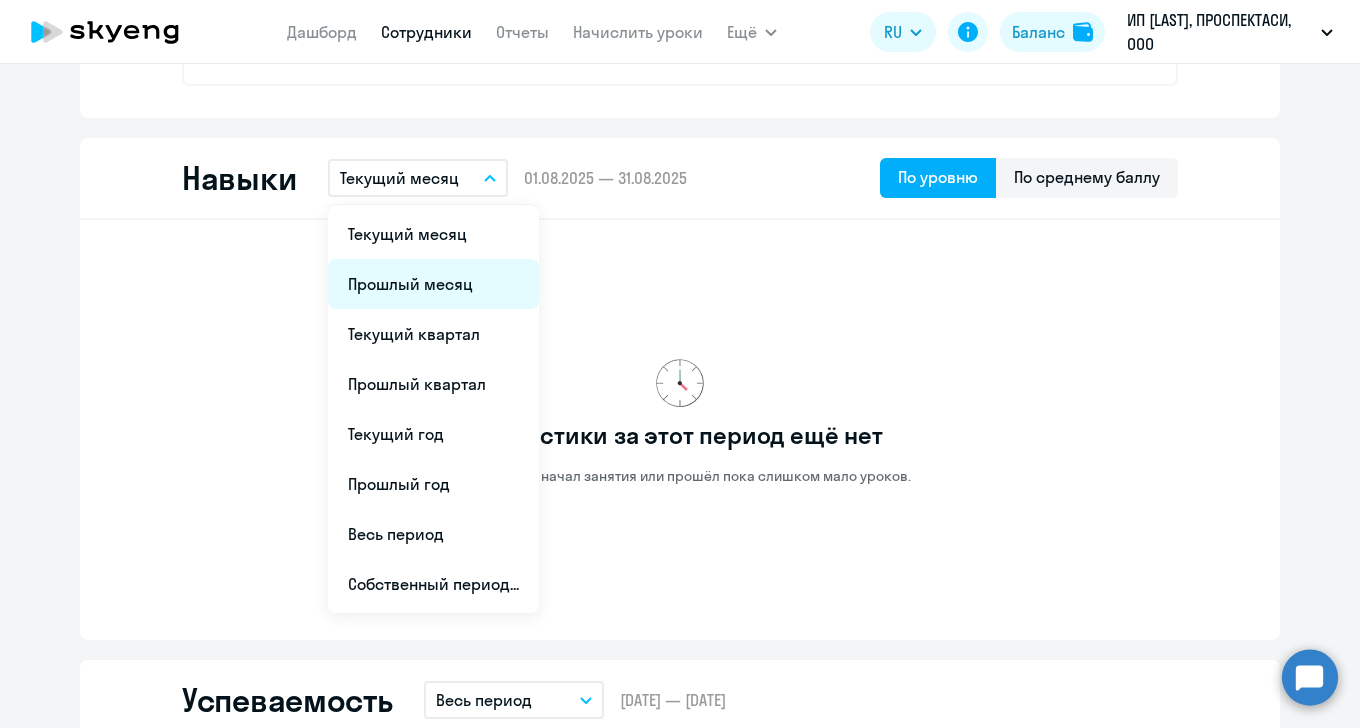 click on "Прошлый месяц" at bounding box center [433, 284] 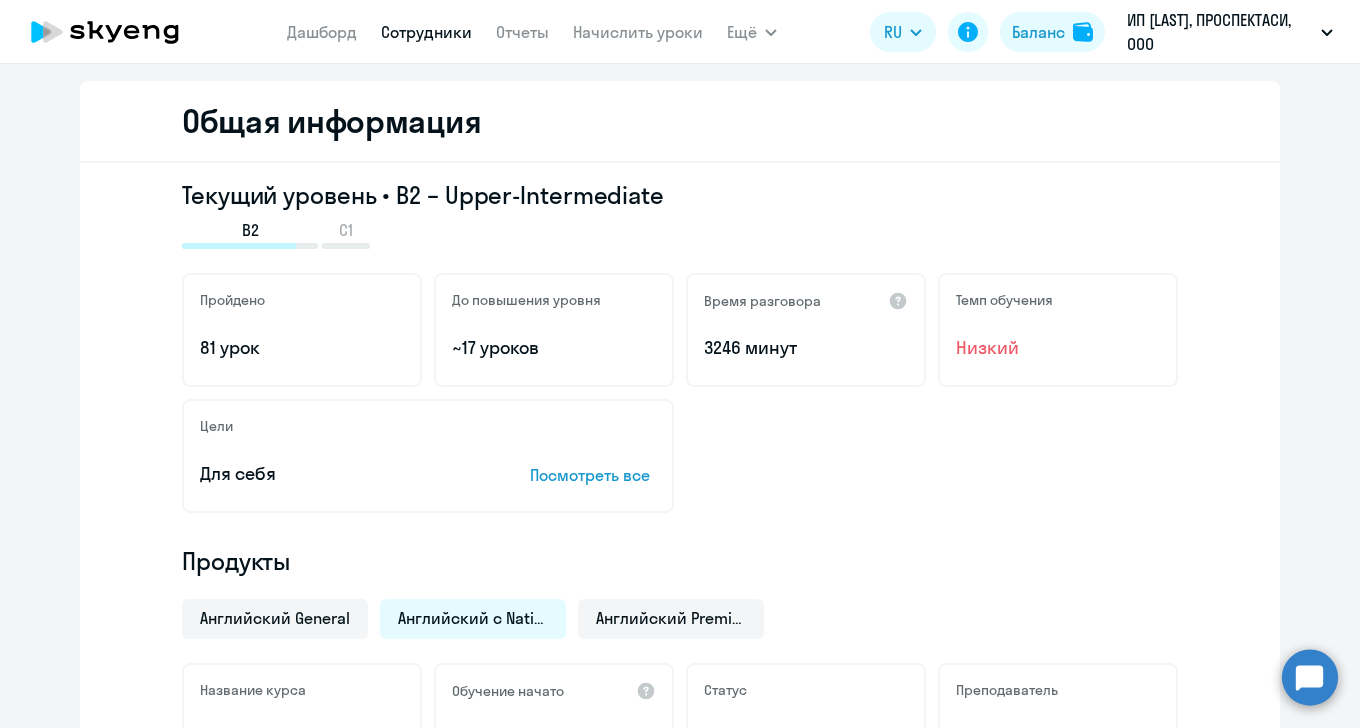scroll, scrollTop: 0, scrollLeft: 0, axis: both 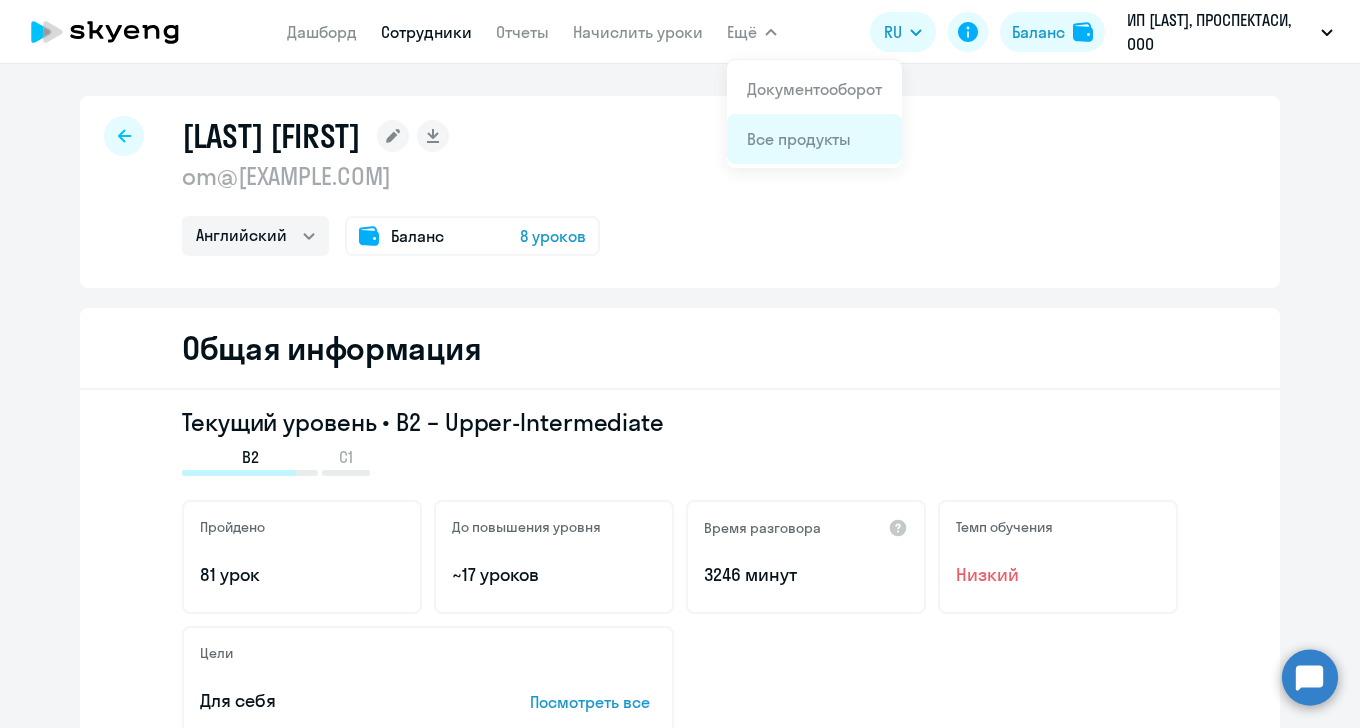 click on "Все продукты" at bounding box center (799, 139) 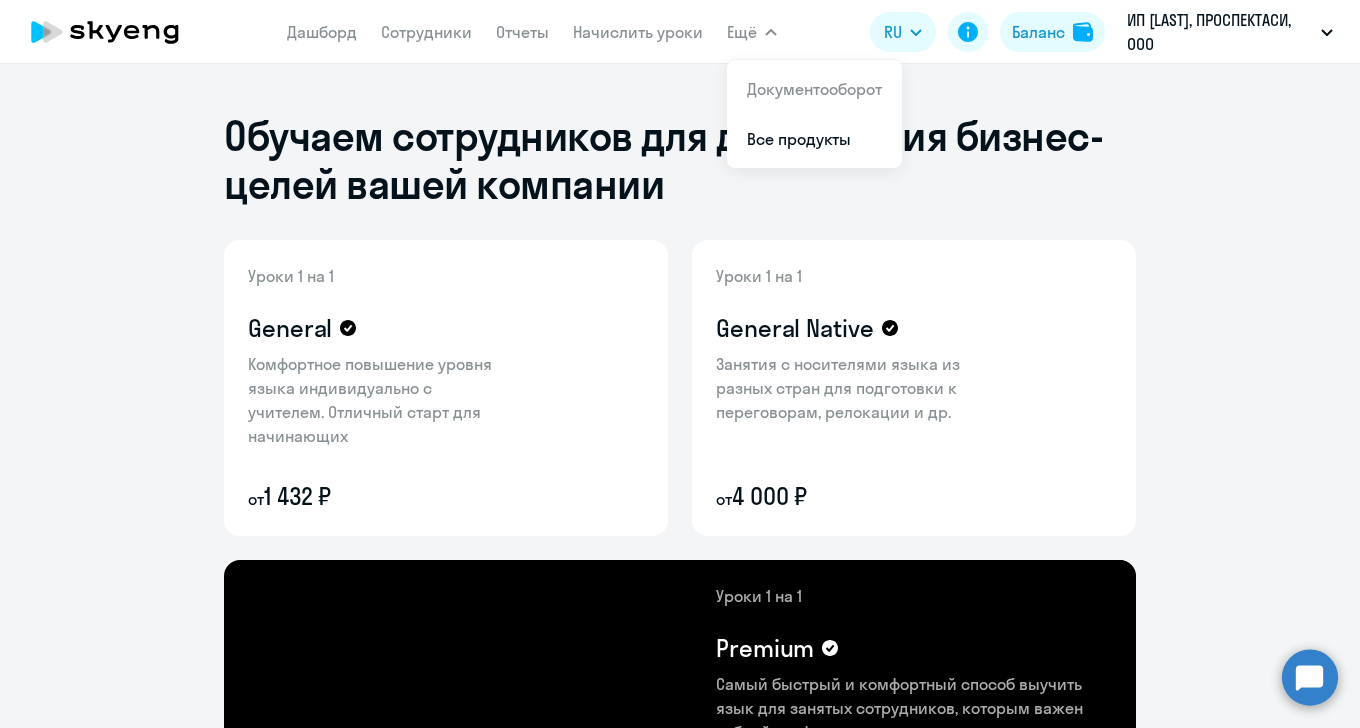 click on "Ещё" at bounding box center (742, 32) 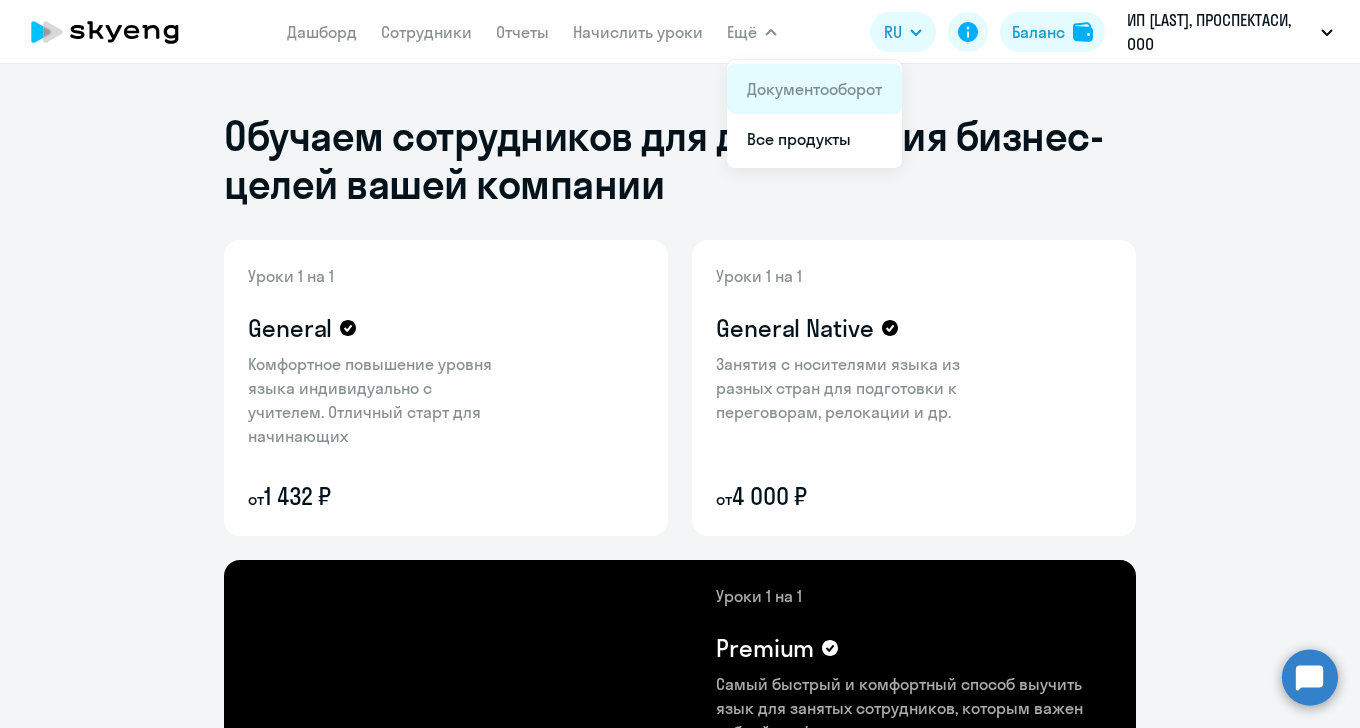 drag, startPoint x: 742, startPoint y: 36, endPoint x: 763, endPoint y: 87, distance: 55.154327 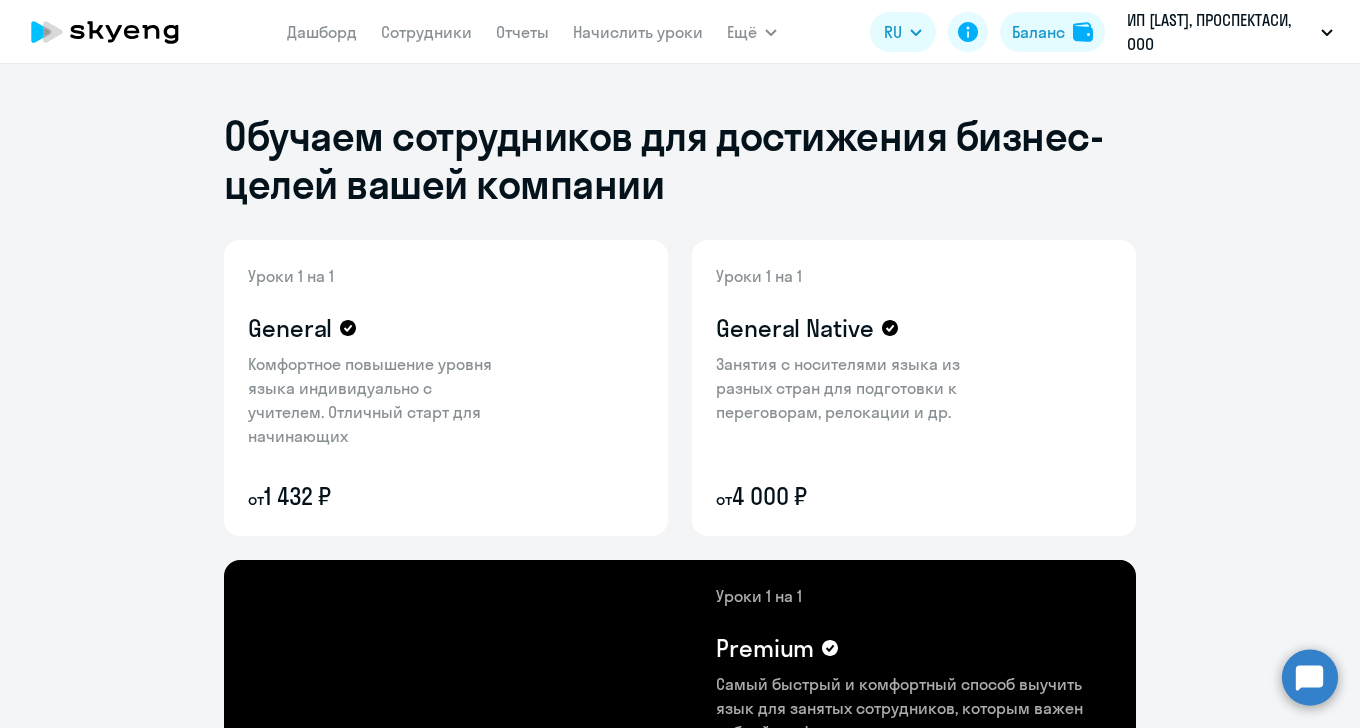 click on "Обучаем сотрудников для достижения бизнес-целей вашей компании Уроки 1 на 1 General
Комфортное повышение уровня языка индивидуально с учителем. Отличный старт для начинающих  от   1 432 ₽
Уроки 1 на 1 General Native
Занятия с носителями языка из разных стран для подготовки к переговорам, релокации и др.  от   4 000 ₽
Уроки 1 на 1 Premium
Самый быстрый и комфортный способ выучить язык для занятых сотрудников, которым важен гибкий график и у которых нет времени на организационные вопросы  от   2 072 ₽
Практика 1 на 1 Talks
от   332 ₽
Тестирование Skytest  от   390 ₽" 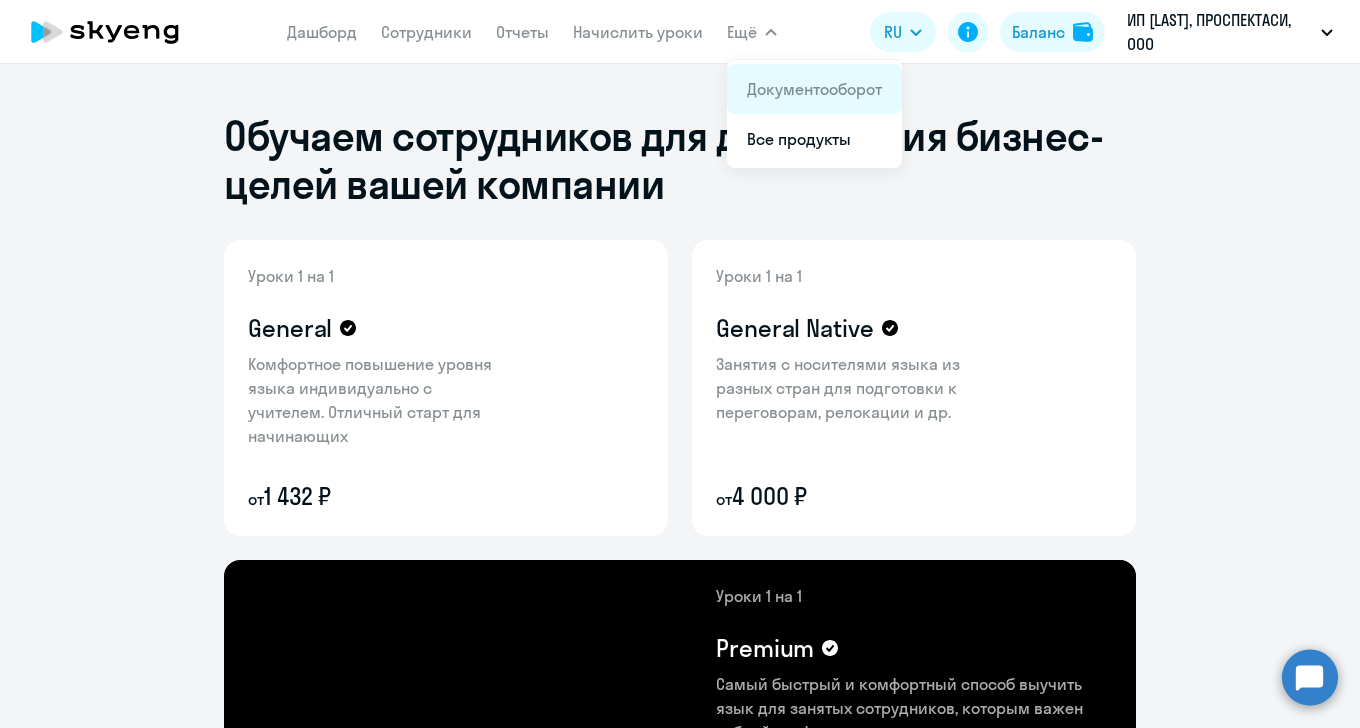 click on "Документооборот" at bounding box center (814, 89) 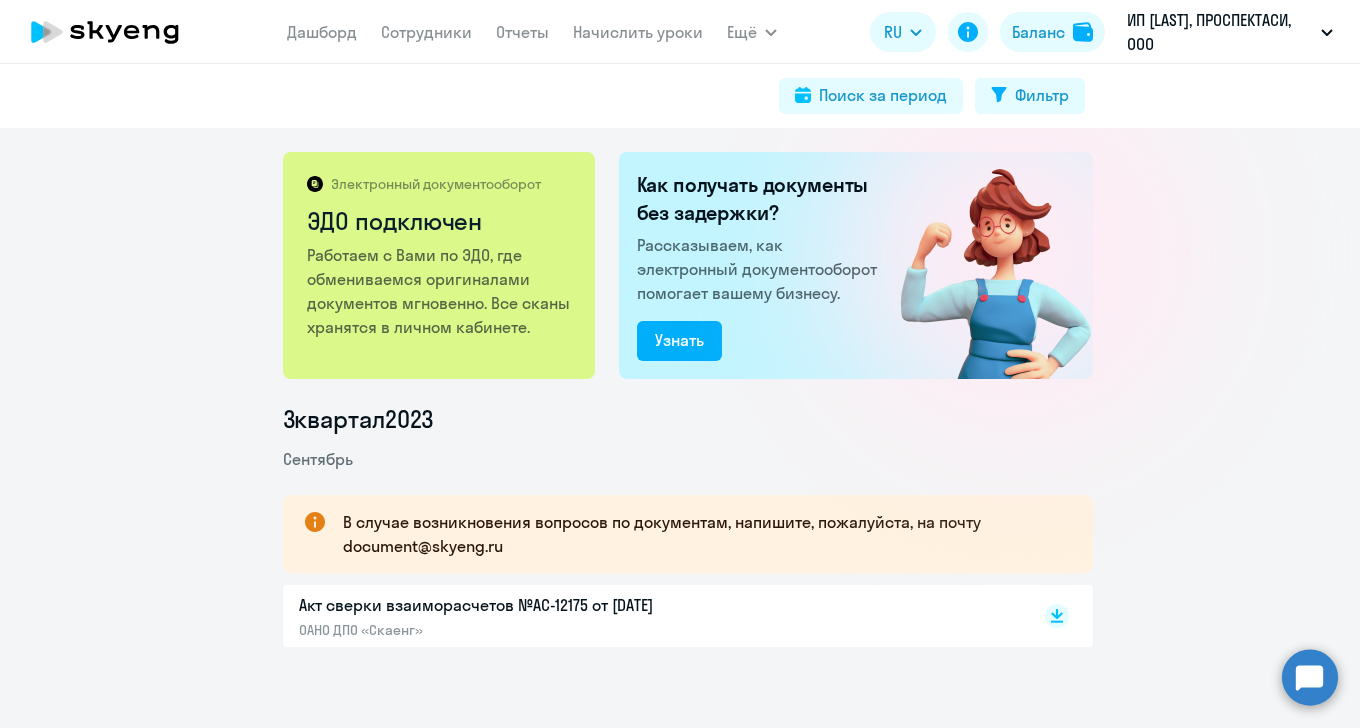 scroll, scrollTop: 18, scrollLeft: 0, axis: vertical 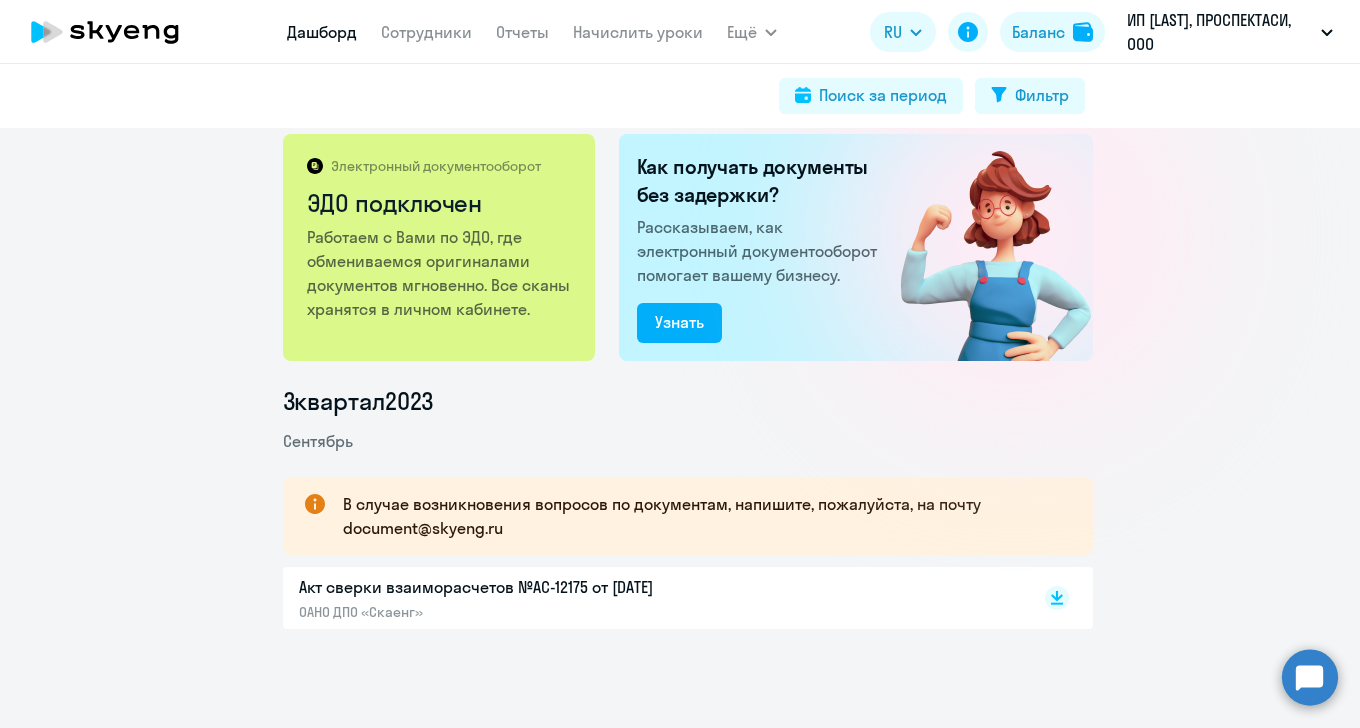 click on "Дашборд" at bounding box center [322, 32] 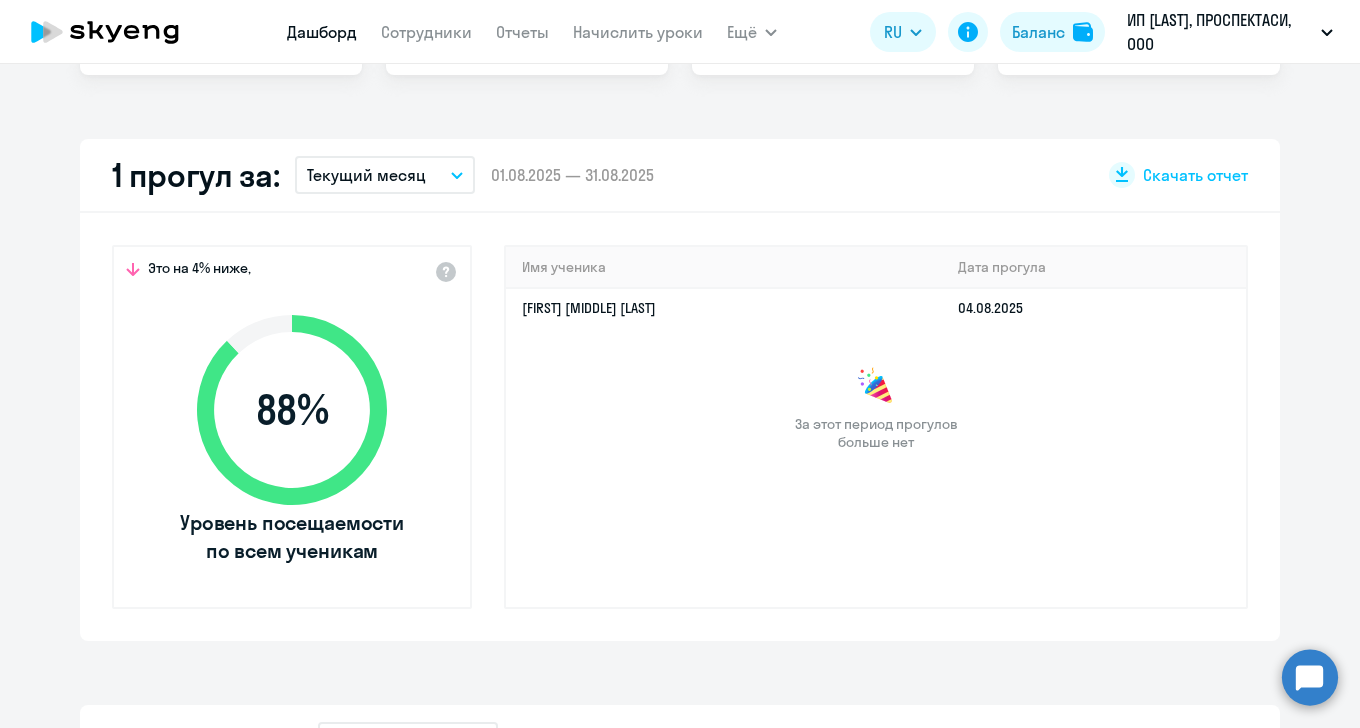 scroll, scrollTop: 513, scrollLeft: 0, axis: vertical 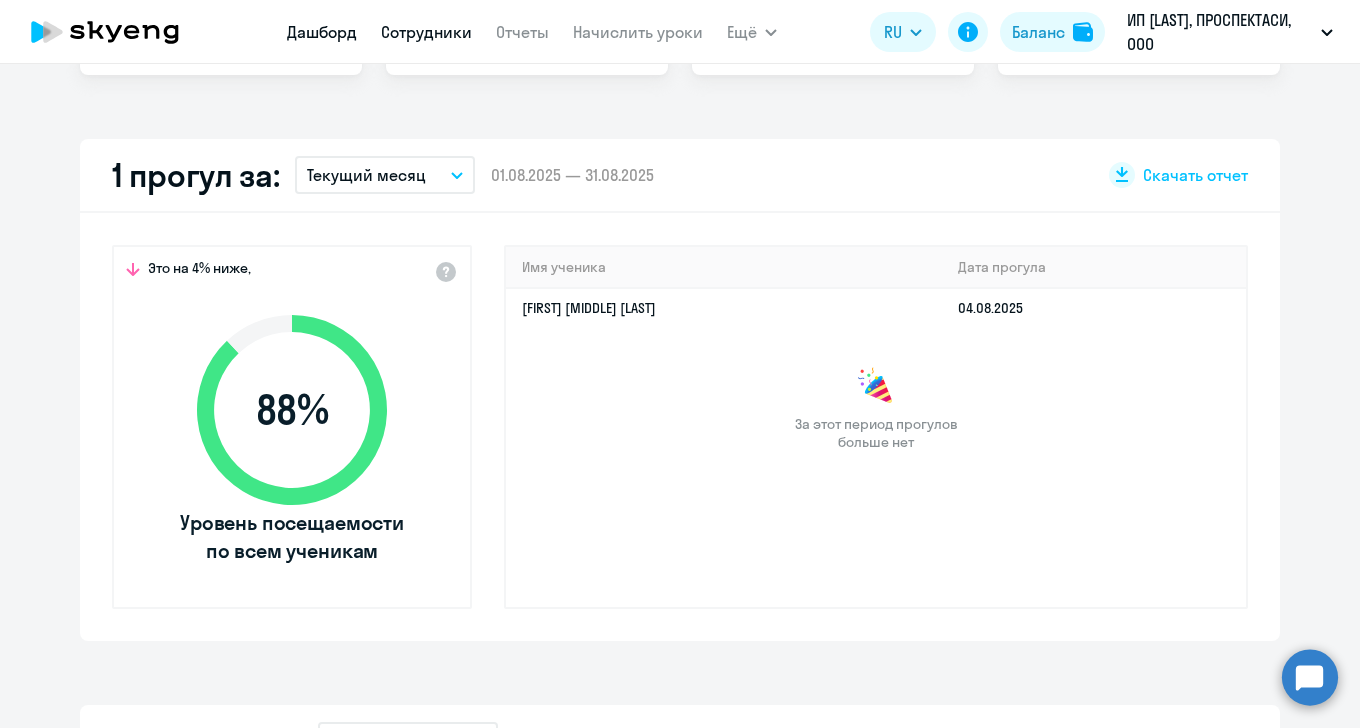click on "Сотрудники" at bounding box center (426, 32) 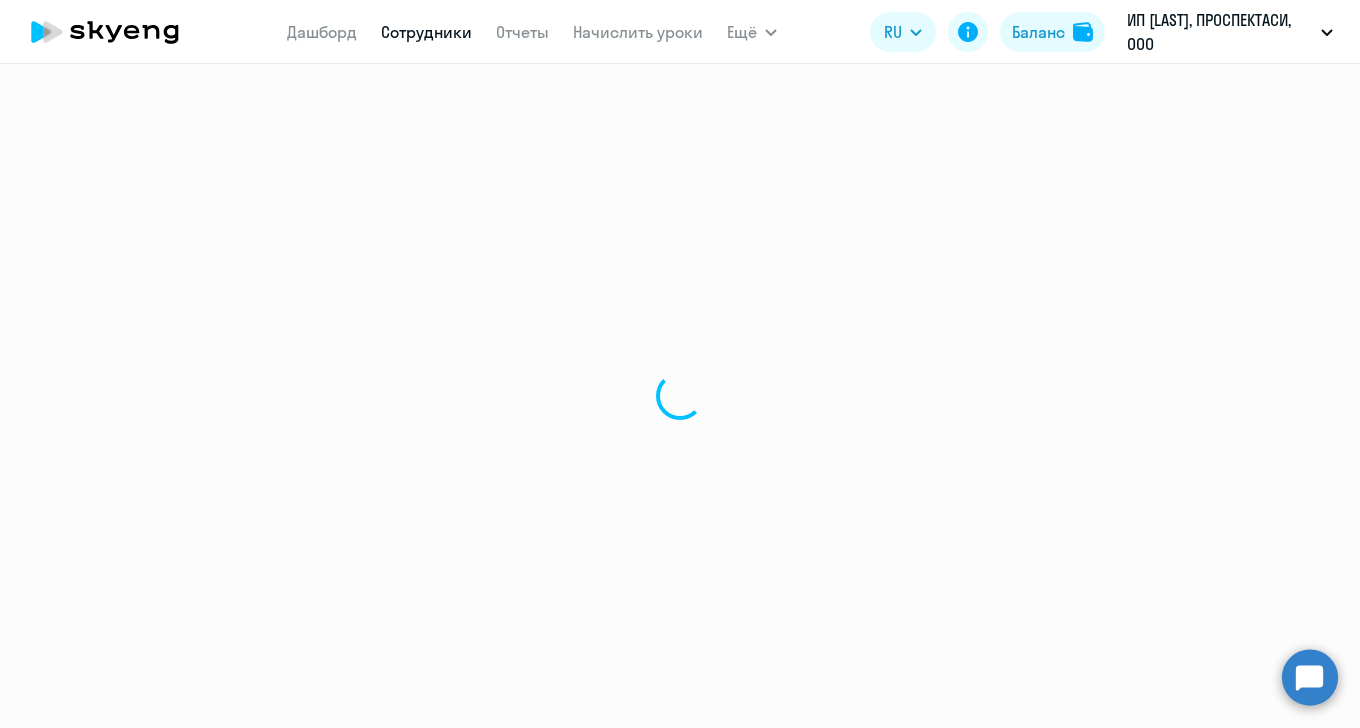 scroll, scrollTop: 0, scrollLeft: 0, axis: both 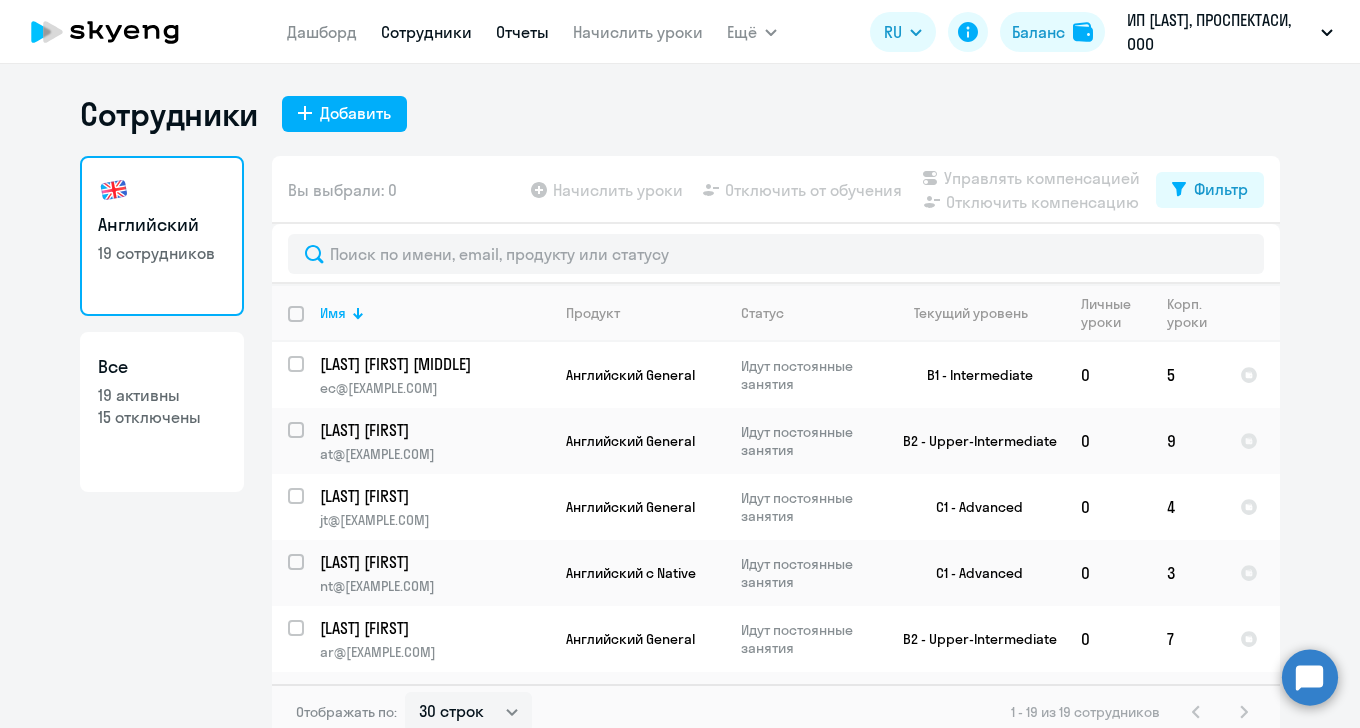 click on "Отчеты" at bounding box center [522, 32] 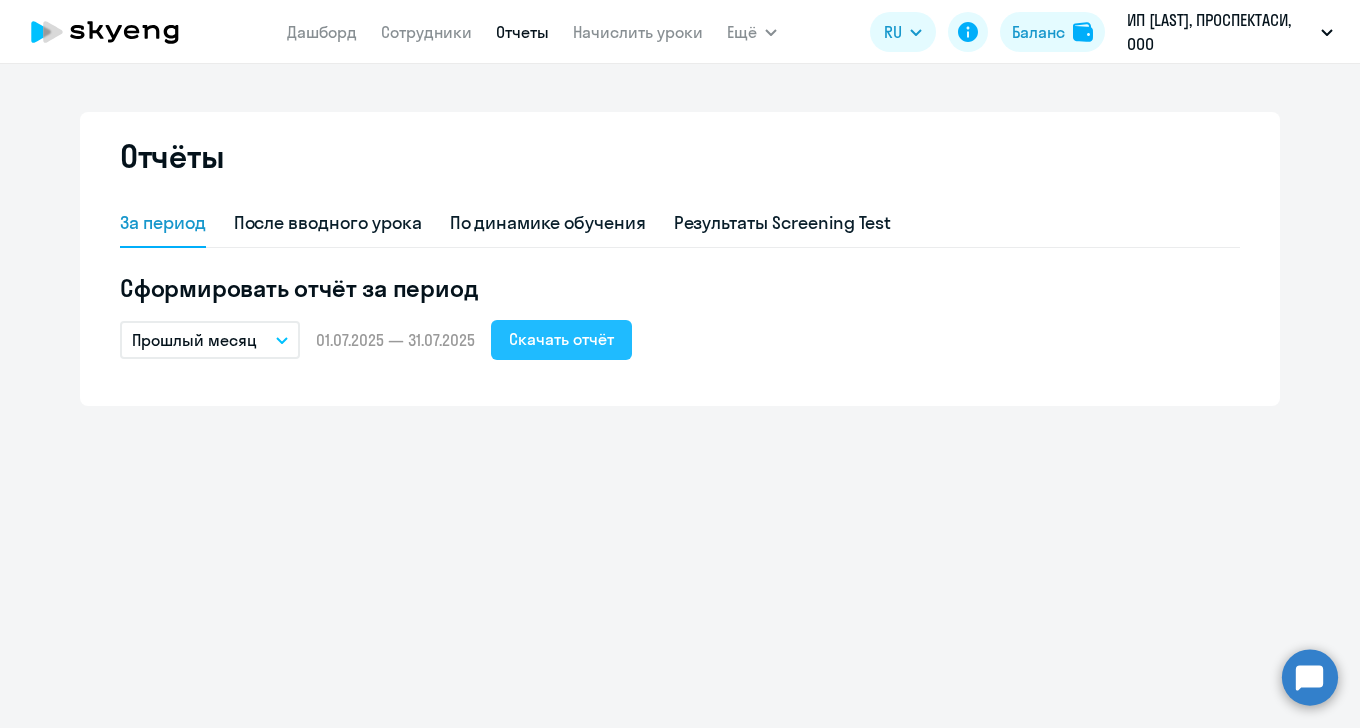 click on "Скачать отчёт" 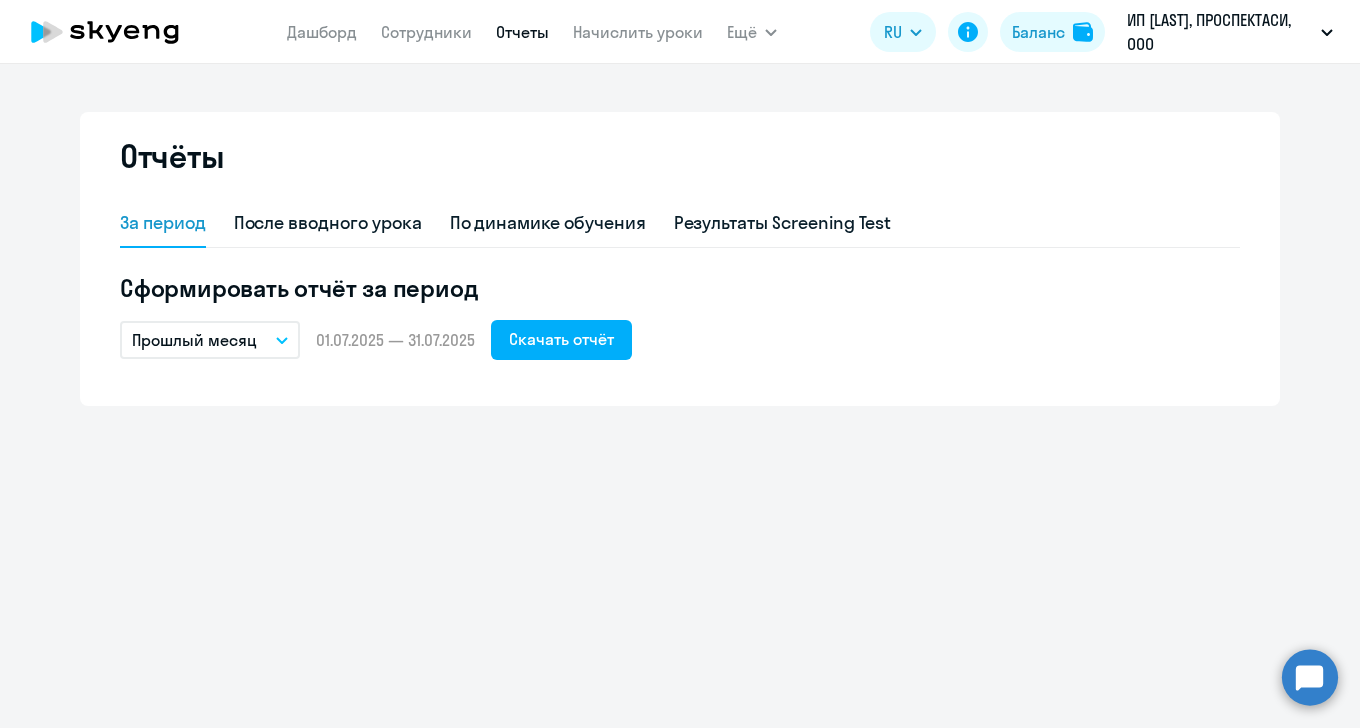 click 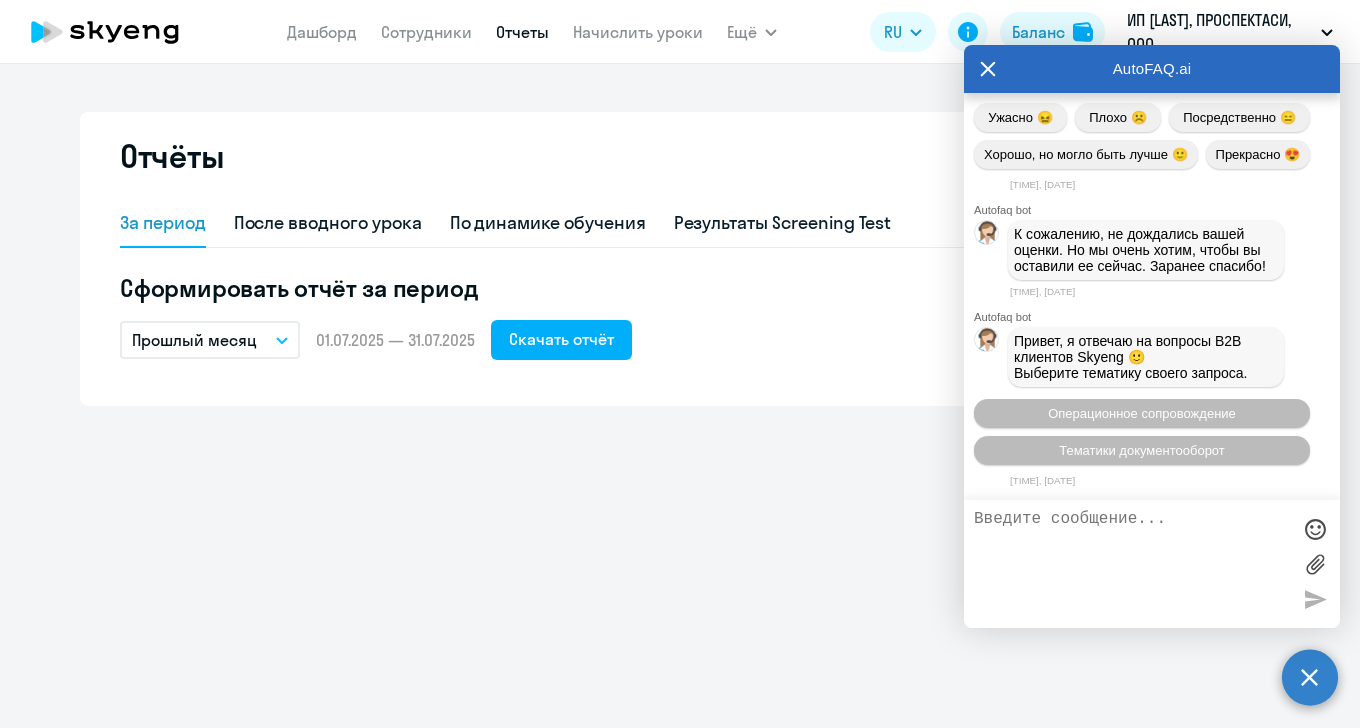 scroll, scrollTop: 4072, scrollLeft: 0, axis: vertical 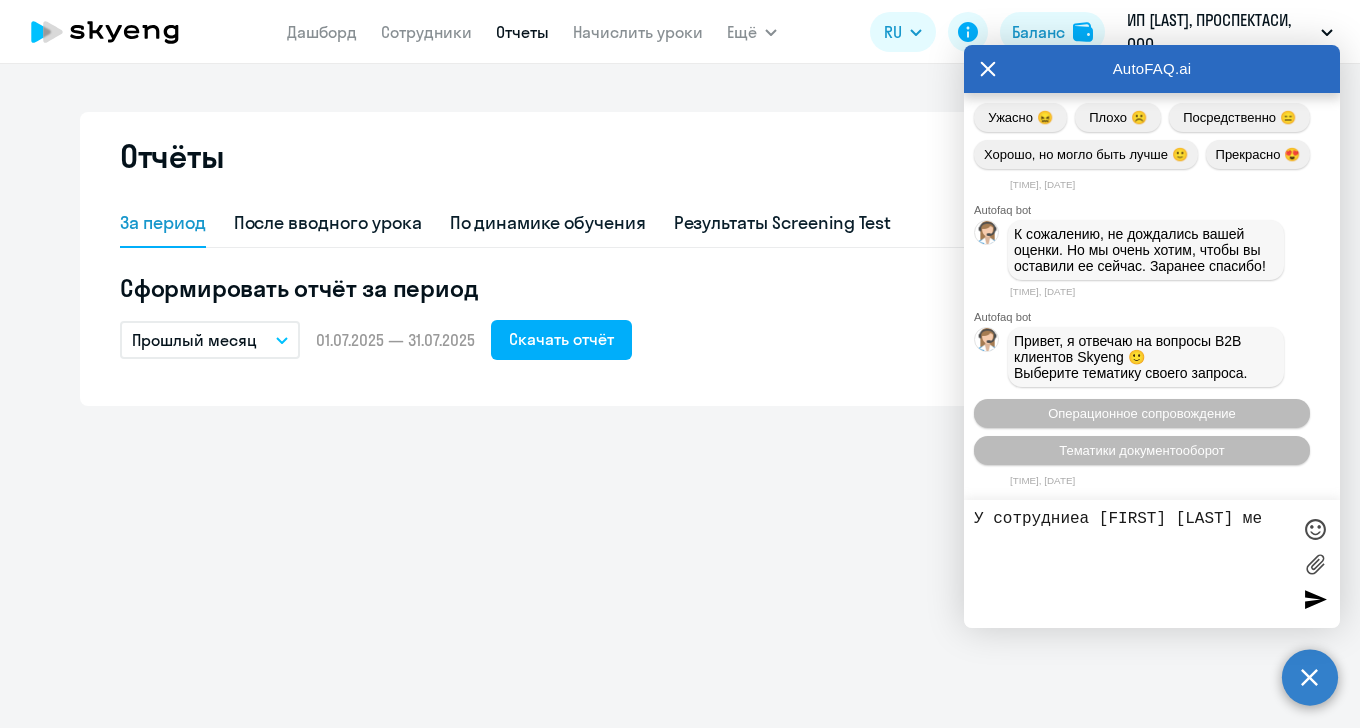 click on "У сотрудниеа [FIRST] [LAST] ме" at bounding box center (1132, 564) 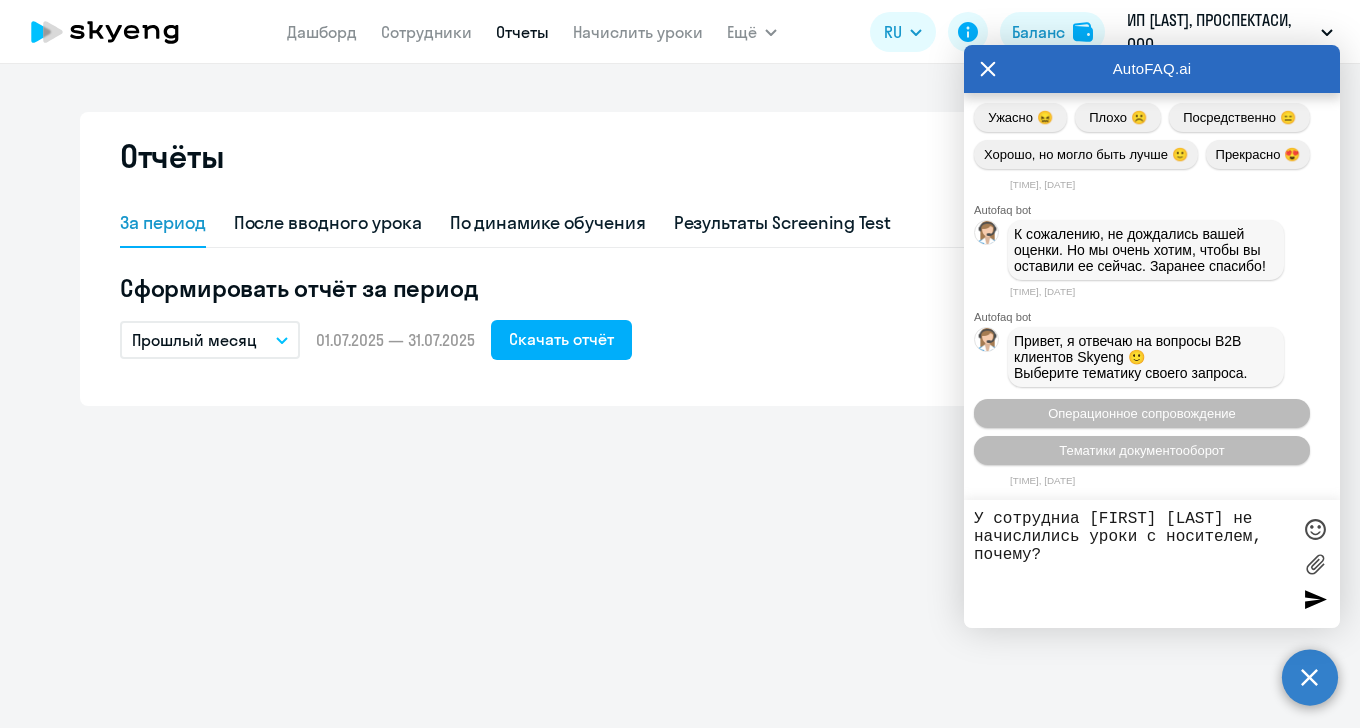 type on "У сотрудника [FIRST] [LAST] не начислились уроки с носителем, почему?" 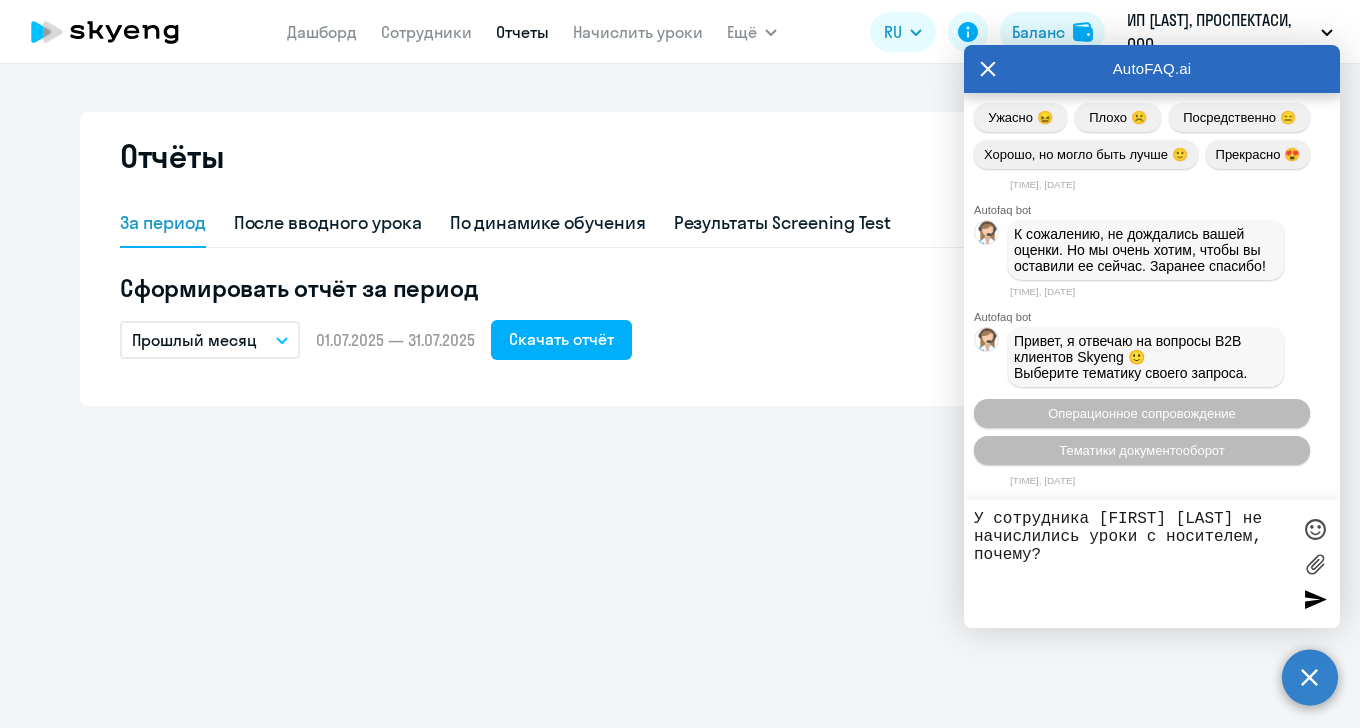 click on "У сотрудника [FIRST] [LAST] не начислились уроки с носителем, почему?" at bounding box center (1132, 564) 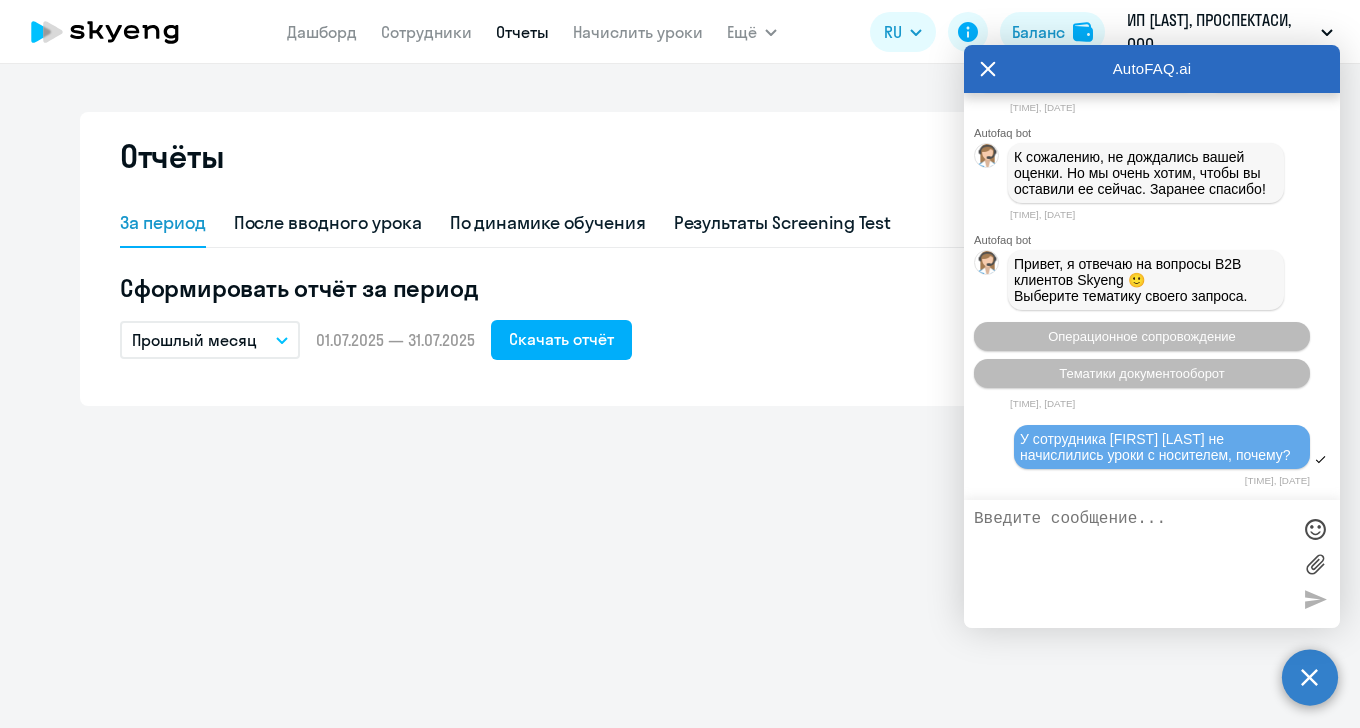 scroll, scrollTop: 4324, scrollLeft: 0, axis: vertical 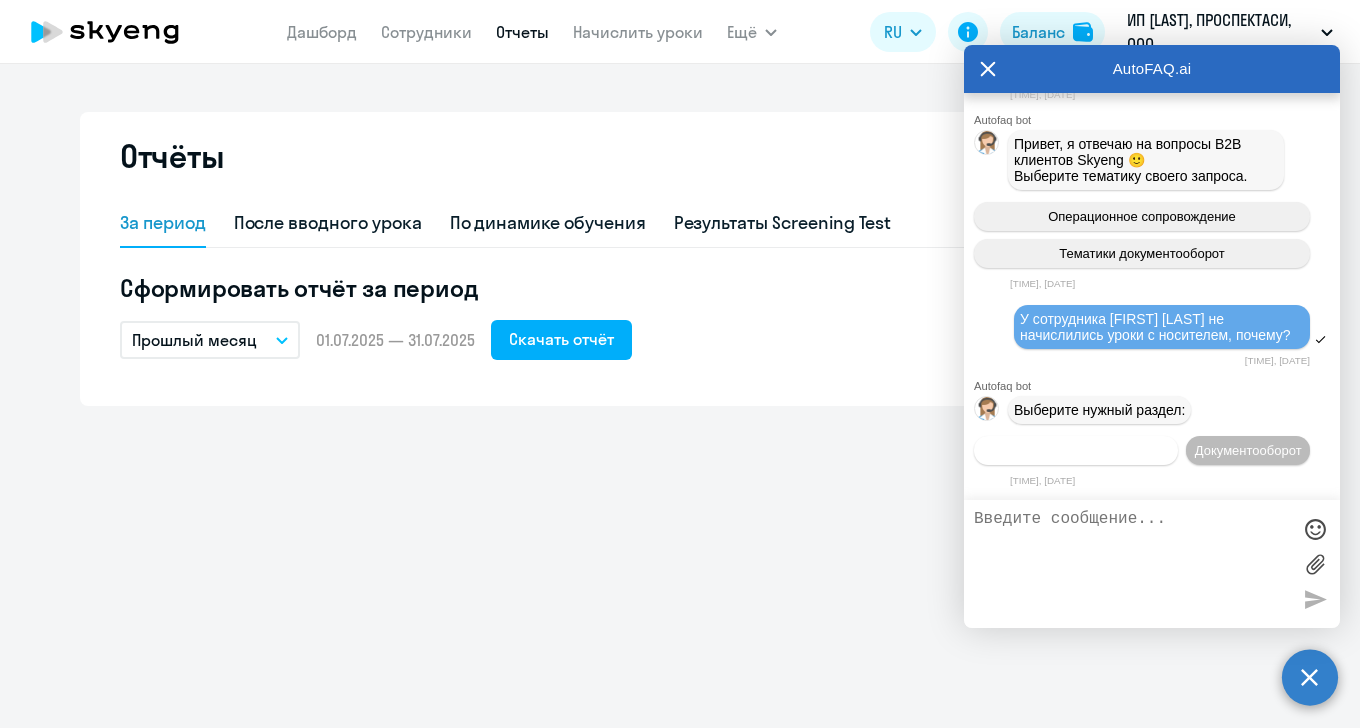 click on "Операционное сопровождение" at bounding box center [1076, 450] 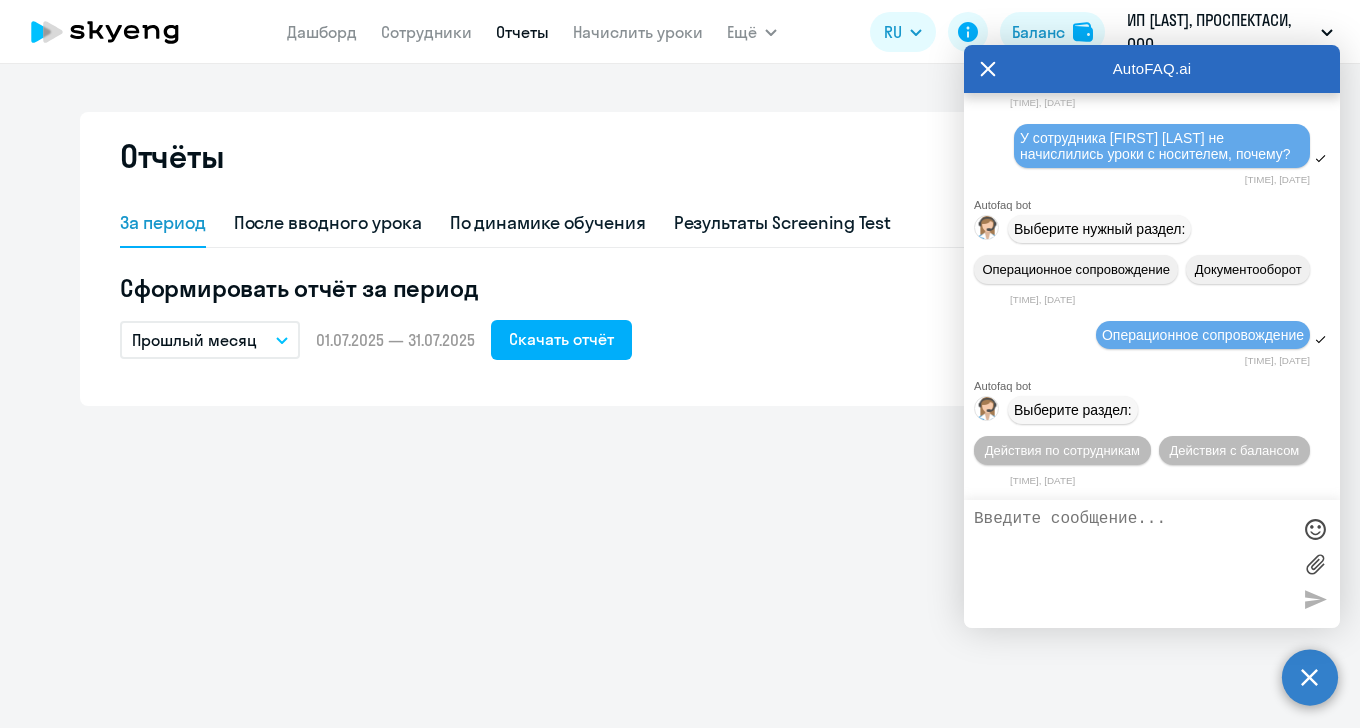 scroll, scrollTop: 4507, scrollLeft: 0, axis: vertical 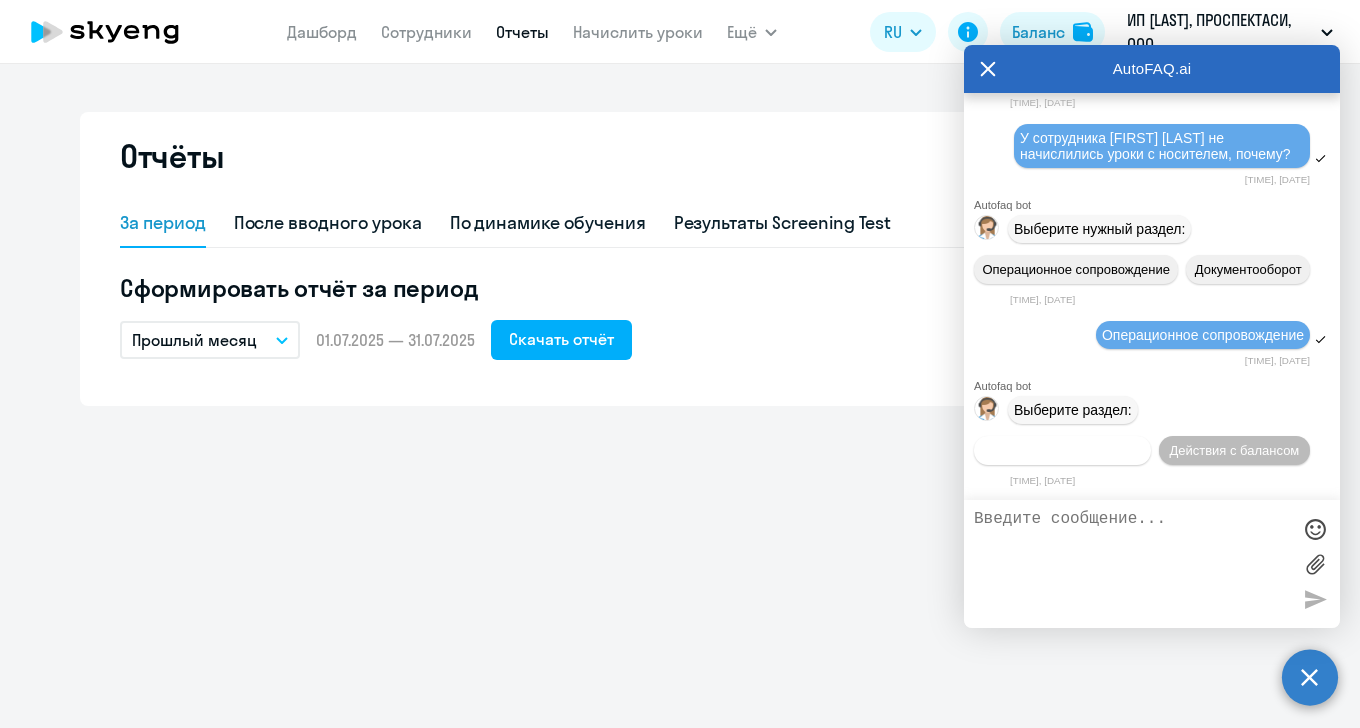 click on "Действия по сотрудникам" at bounding box center (1062, 450) 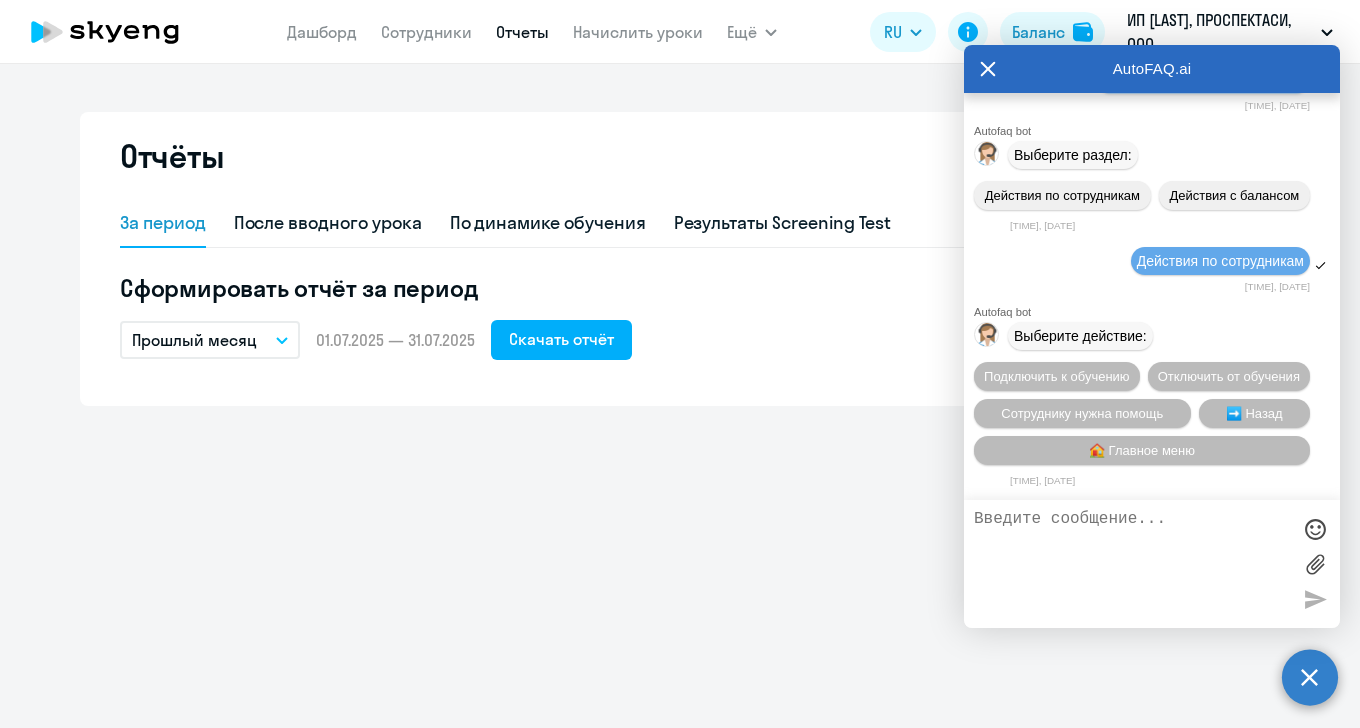 scroll, scrollTop: 4805, scrollLeft: 0, axis: vertical 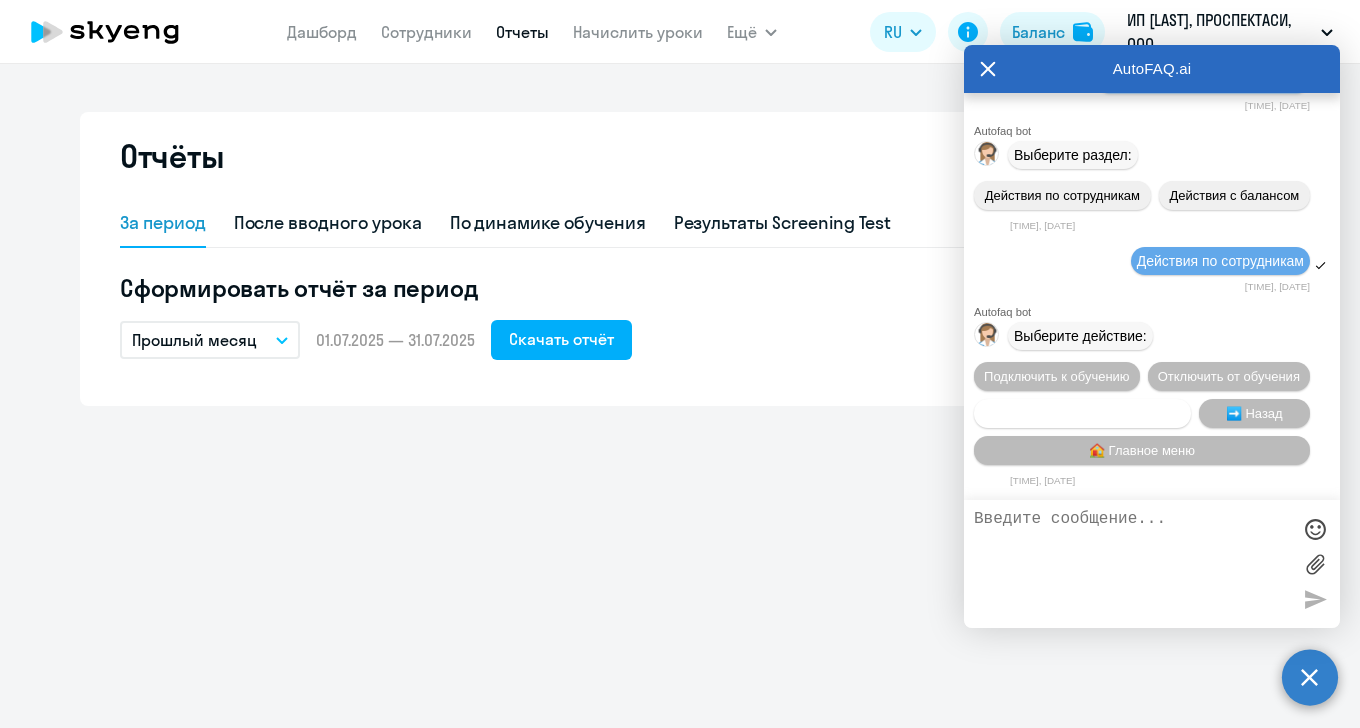 click on "Сотруднику нужна помощь" at bounding box center [1082, 413] 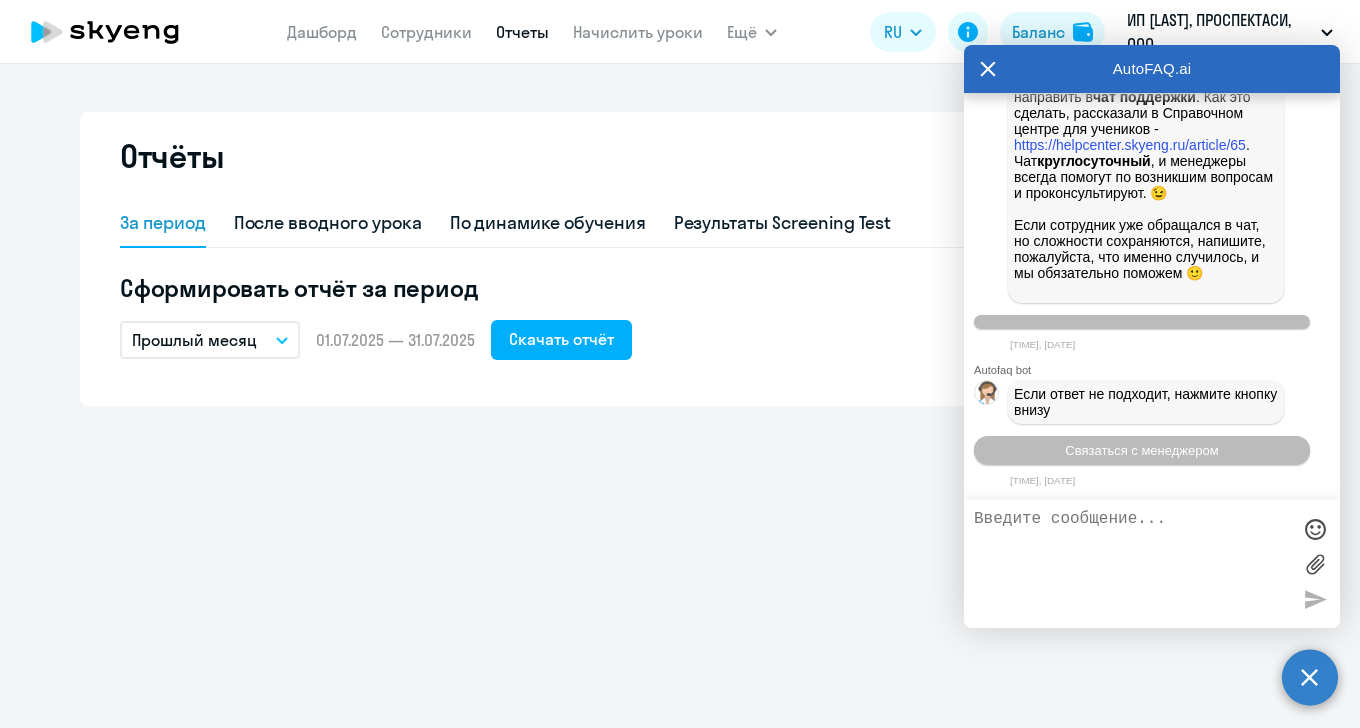 scroll, scrollTop: 5270, scrollLeft: 0, axis: vertical 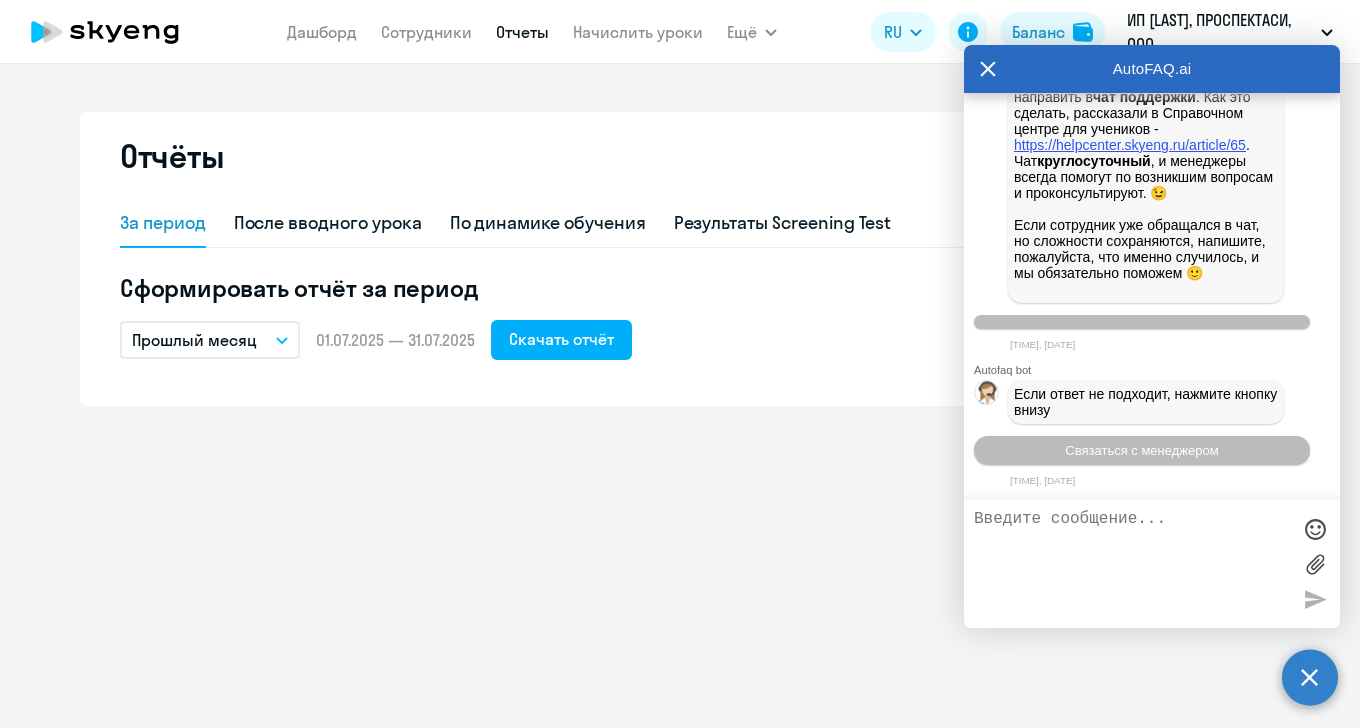 click on "https://helpcenter.skyeng.ru/article/65" at bounding box center [1130, 145] 